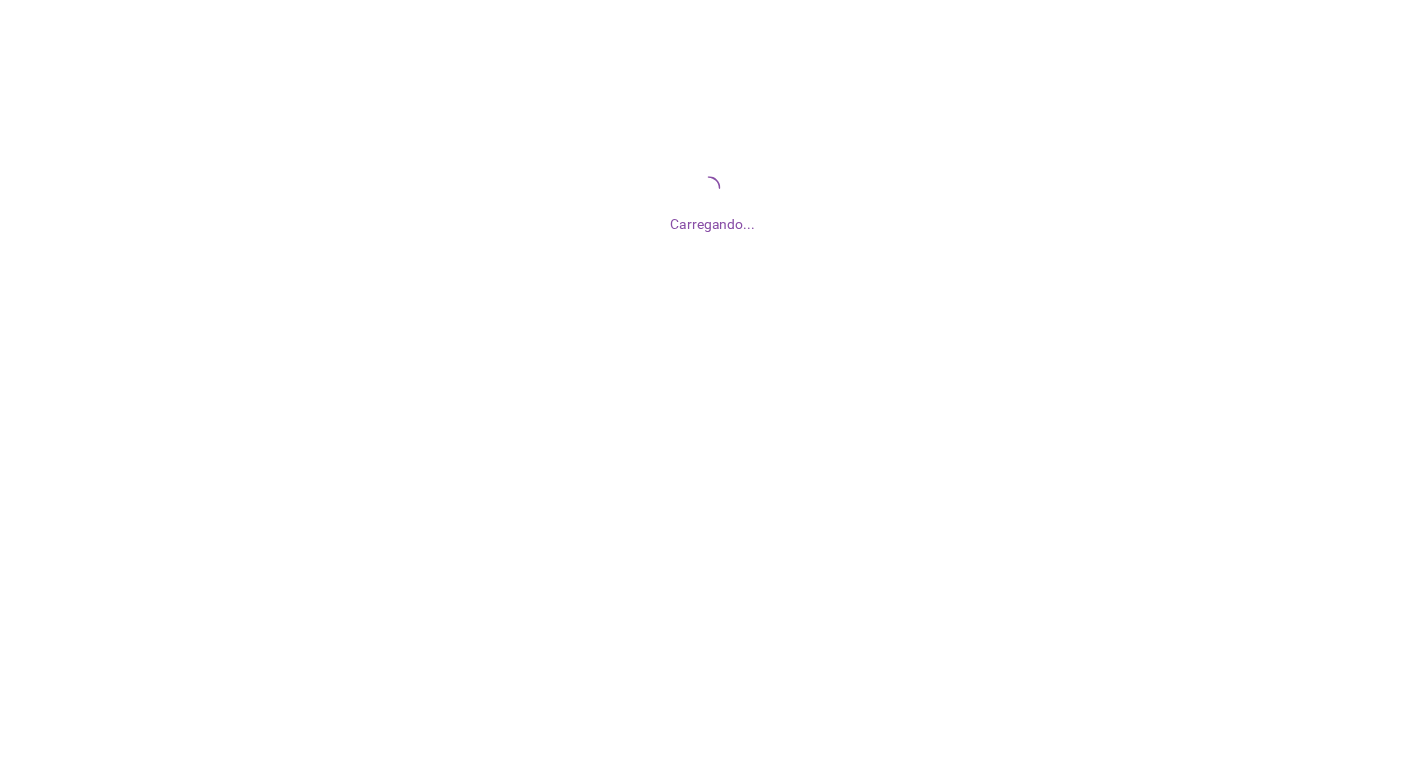 scroll, scrollTop: 0, scrollLeft: 0, axis: both 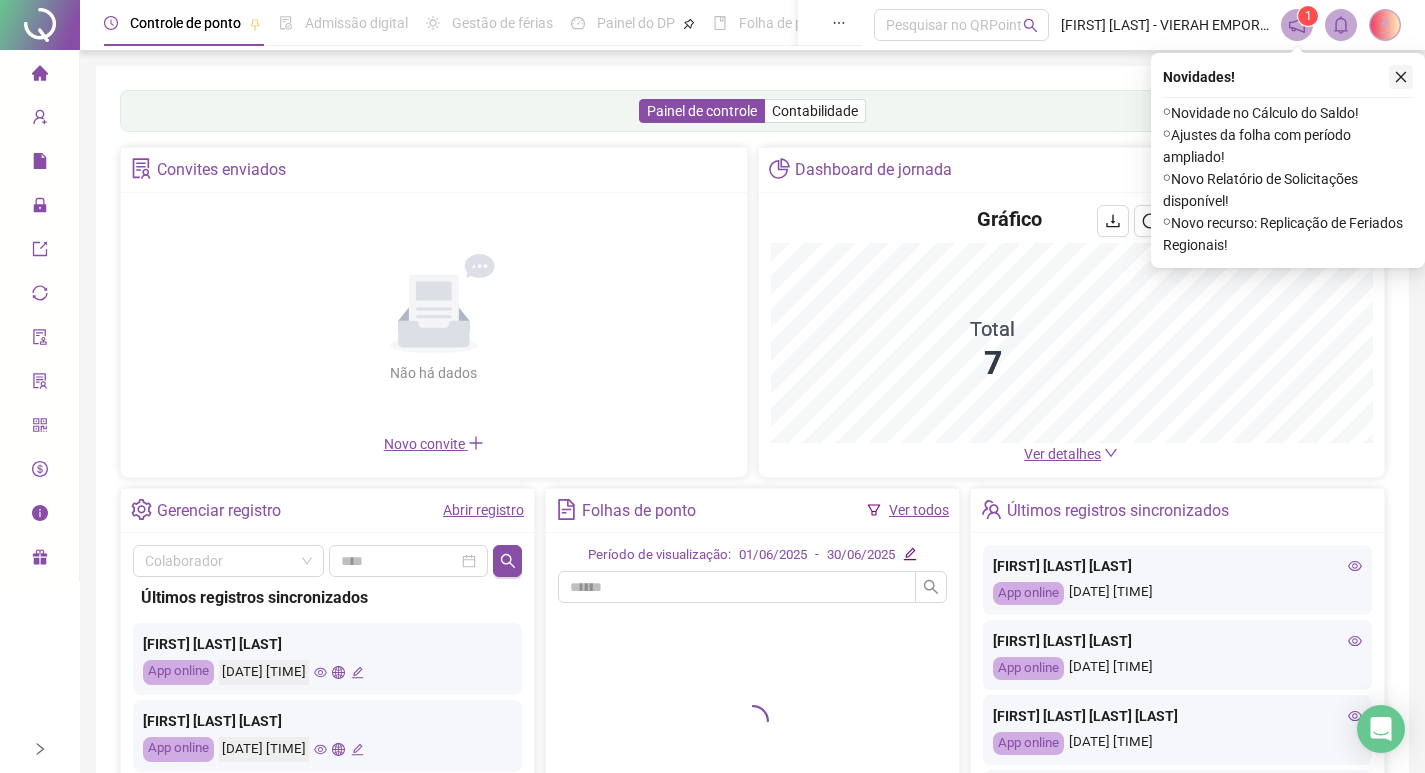 click 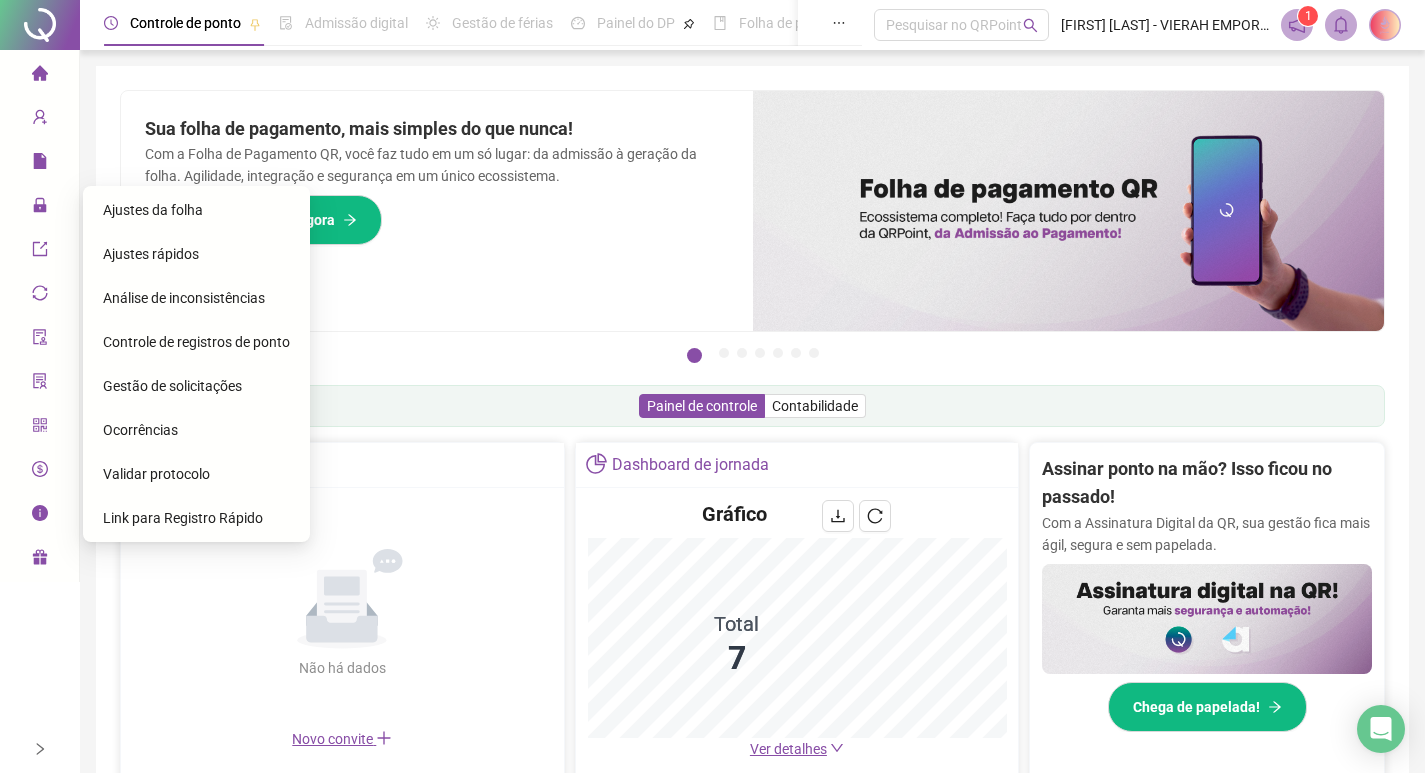 click on "Ajustes da folha" at bounding box center (153, 210) 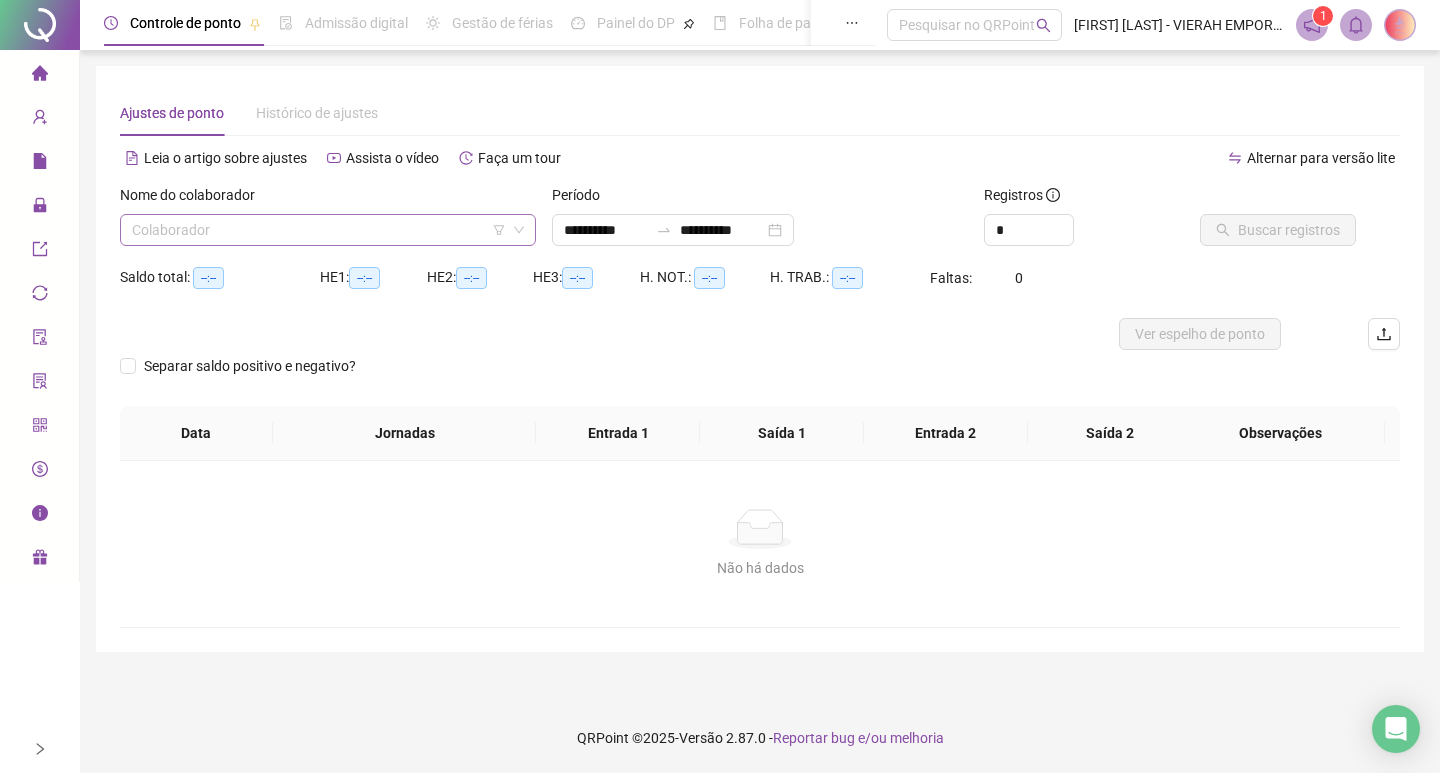 click at bounding box center (322, 230) 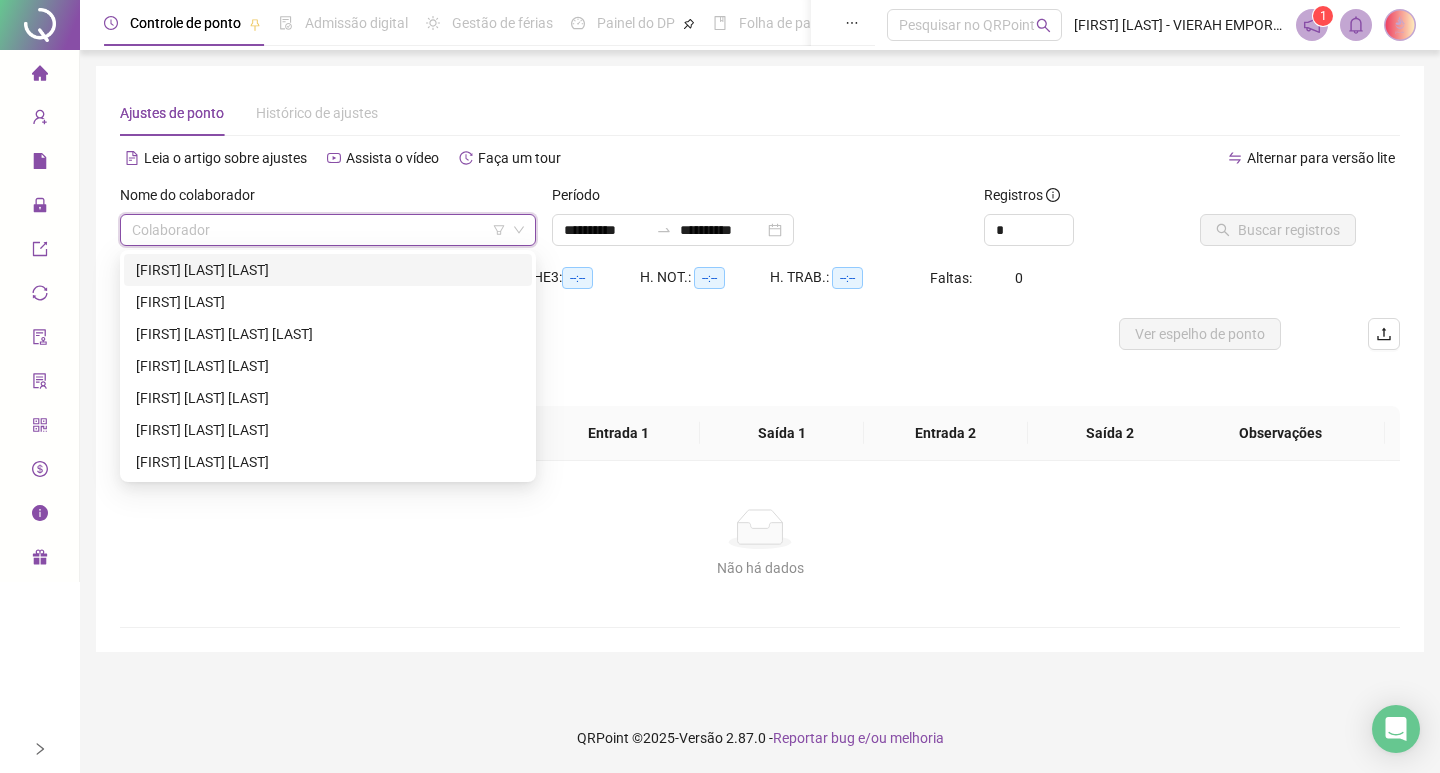 click on "[FIRST] [LAST] [LAST]" at bounding box center [328, 270] 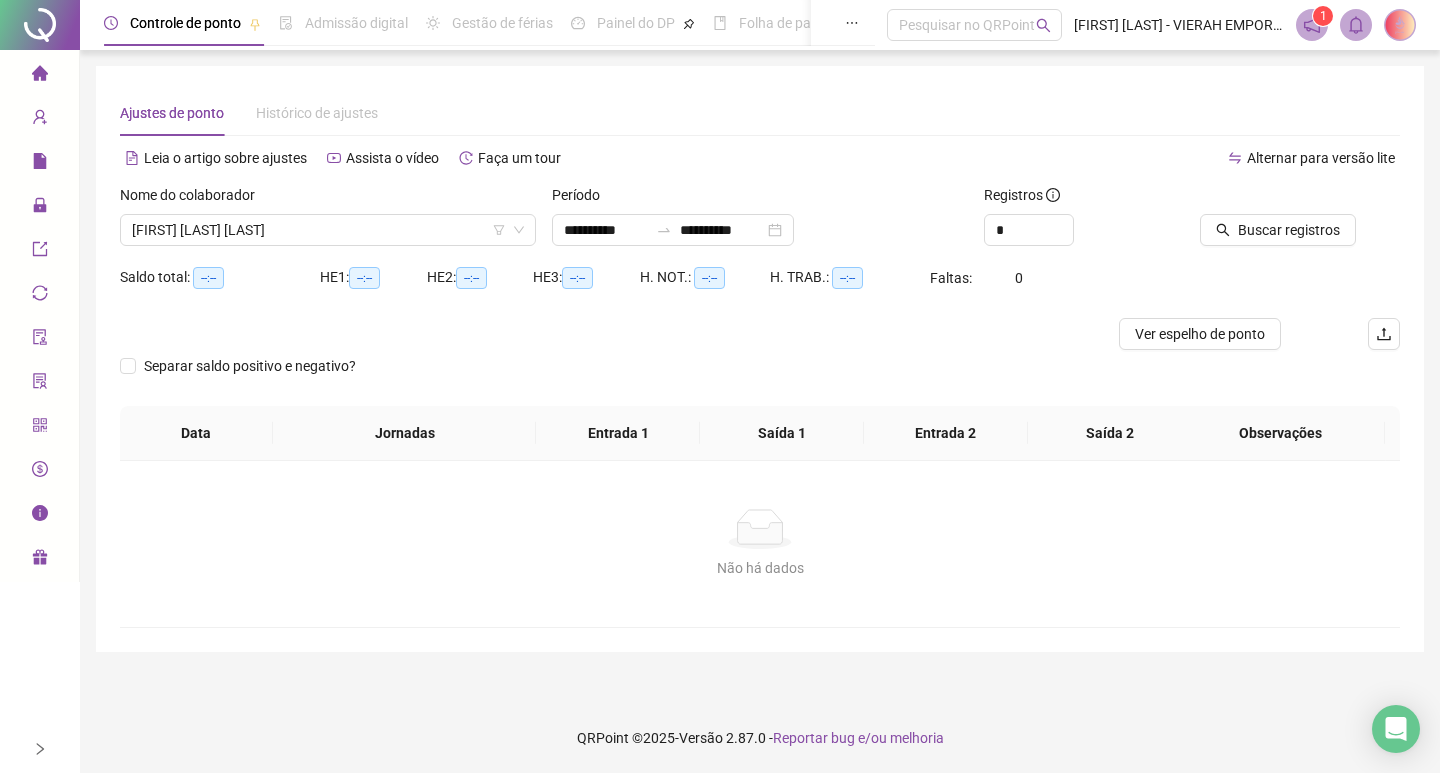 click on "Período" at bounding box center [760, 199] 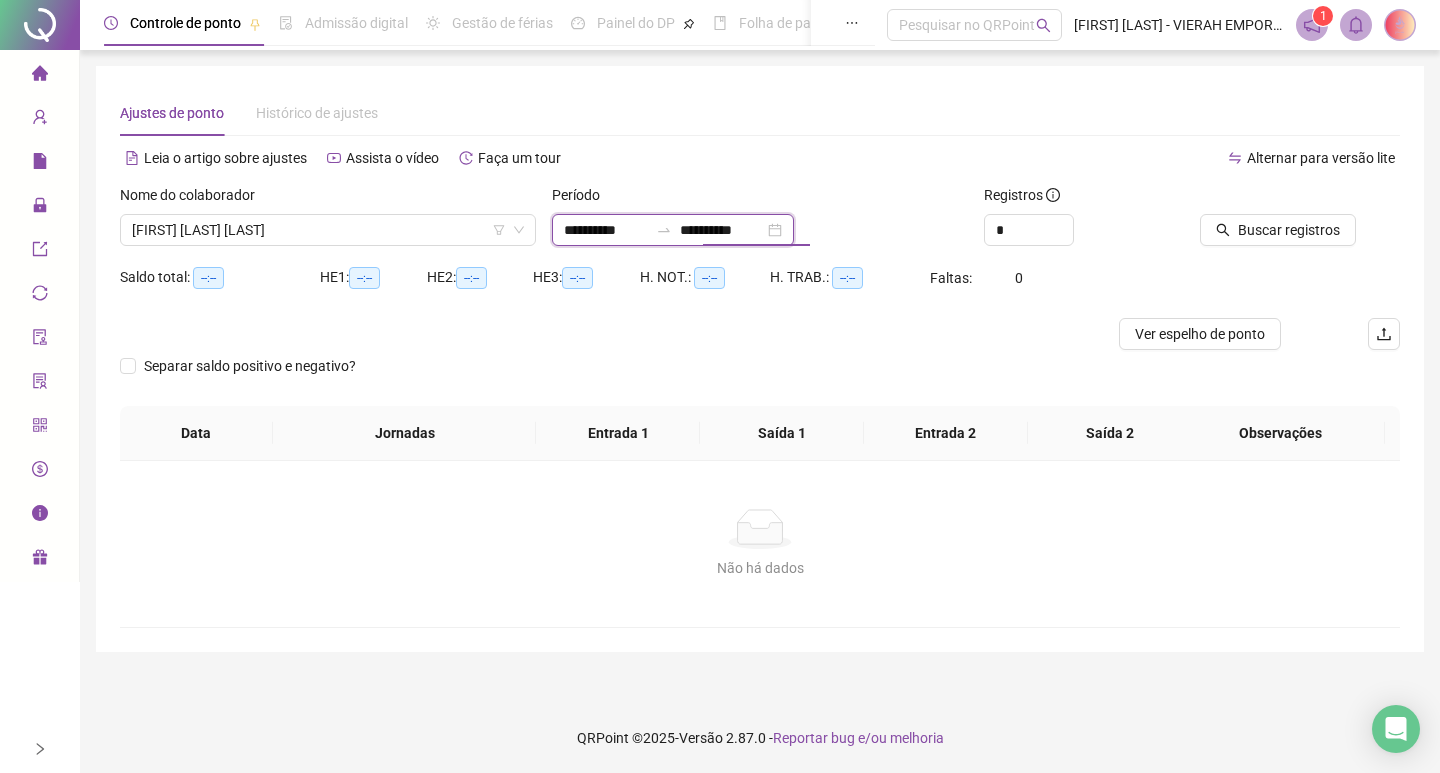 click on "**********" at bounding box center (722, 230) 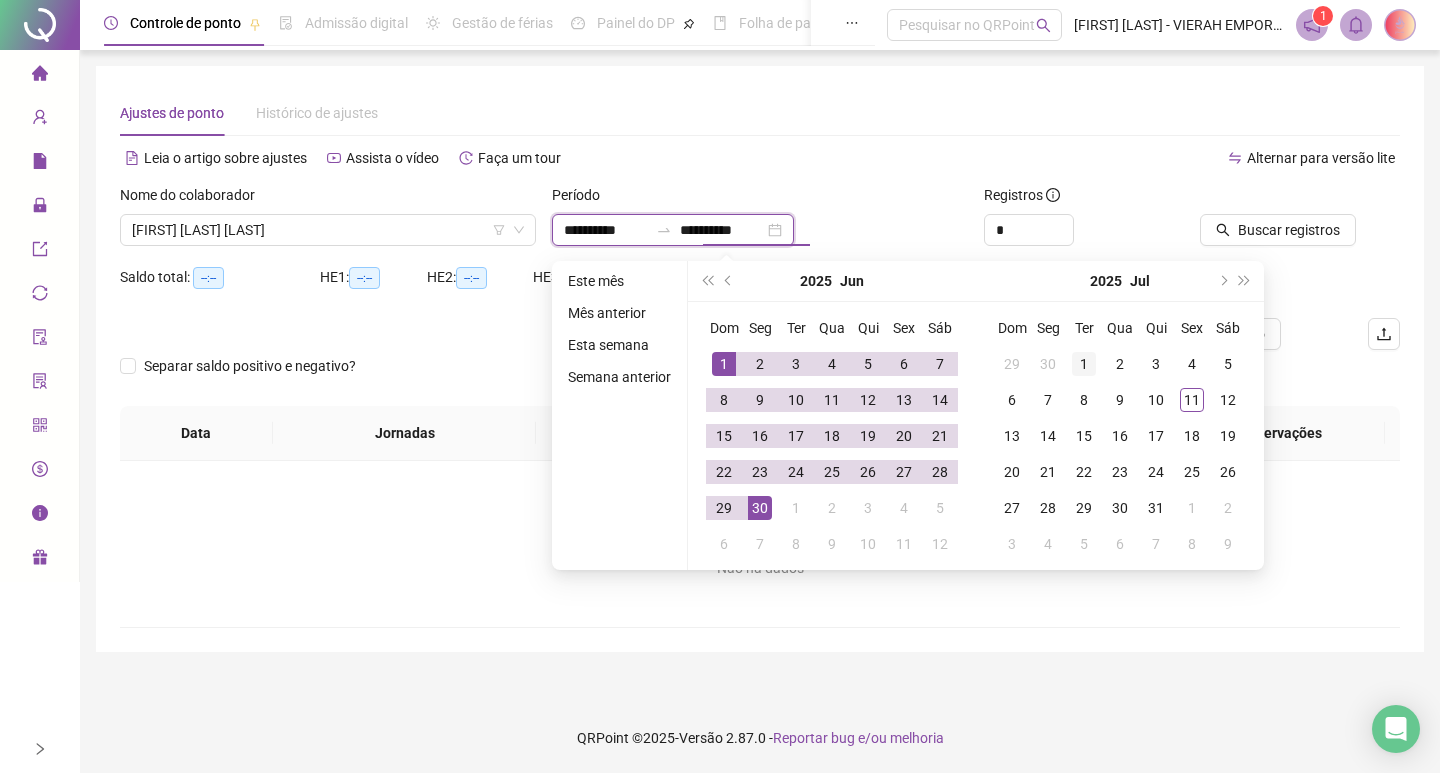 type on "**********" 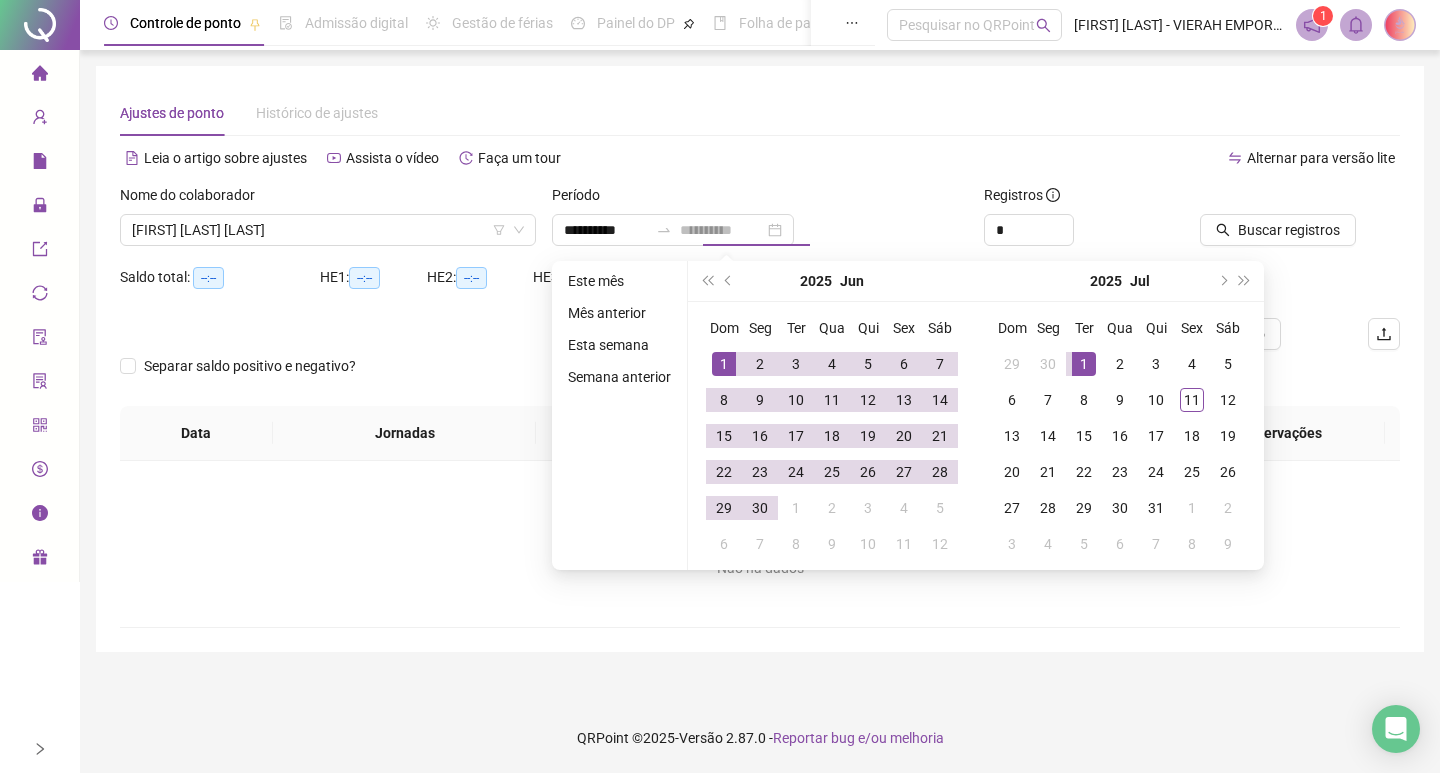 click on "1" at bounding box center [1084, 364] 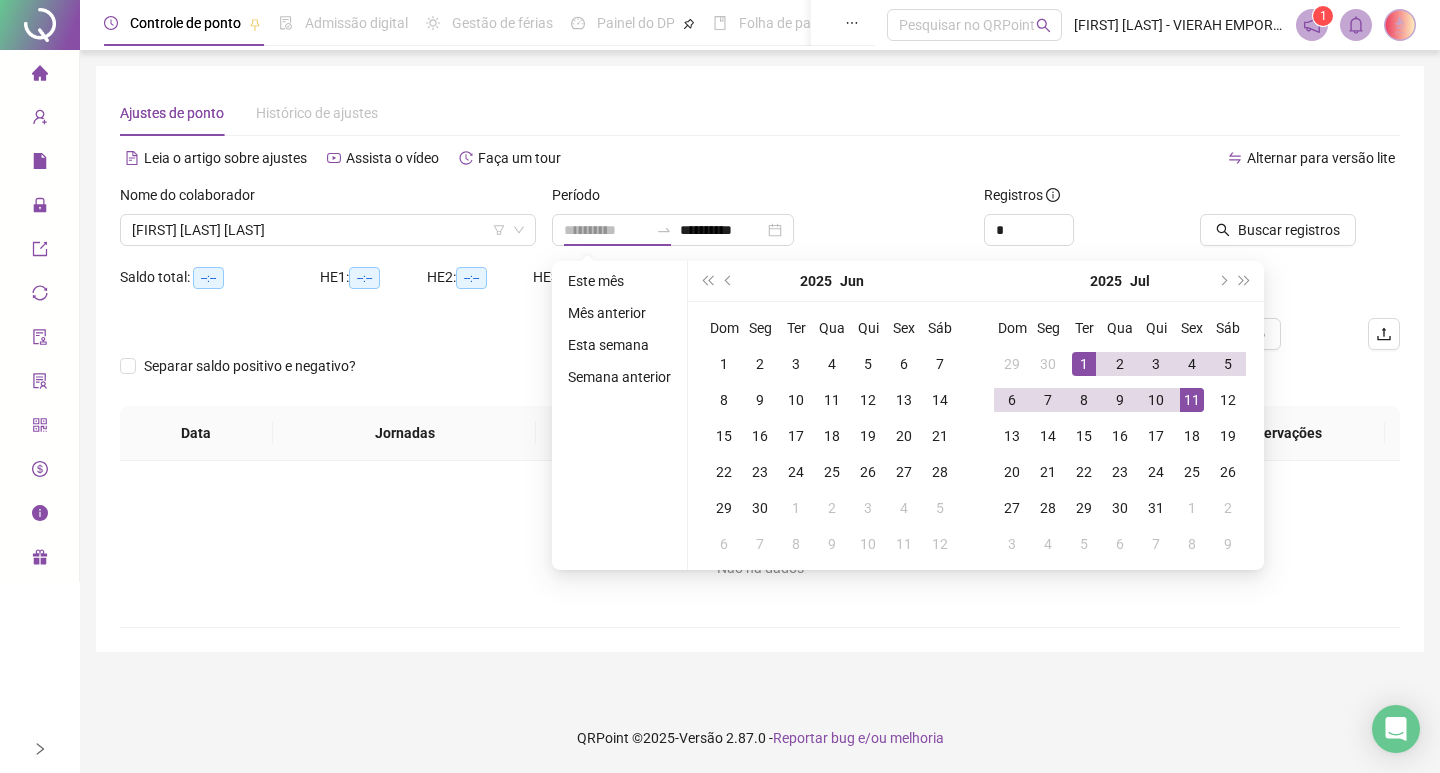 click on "11" at bounding box center (1192, 400) 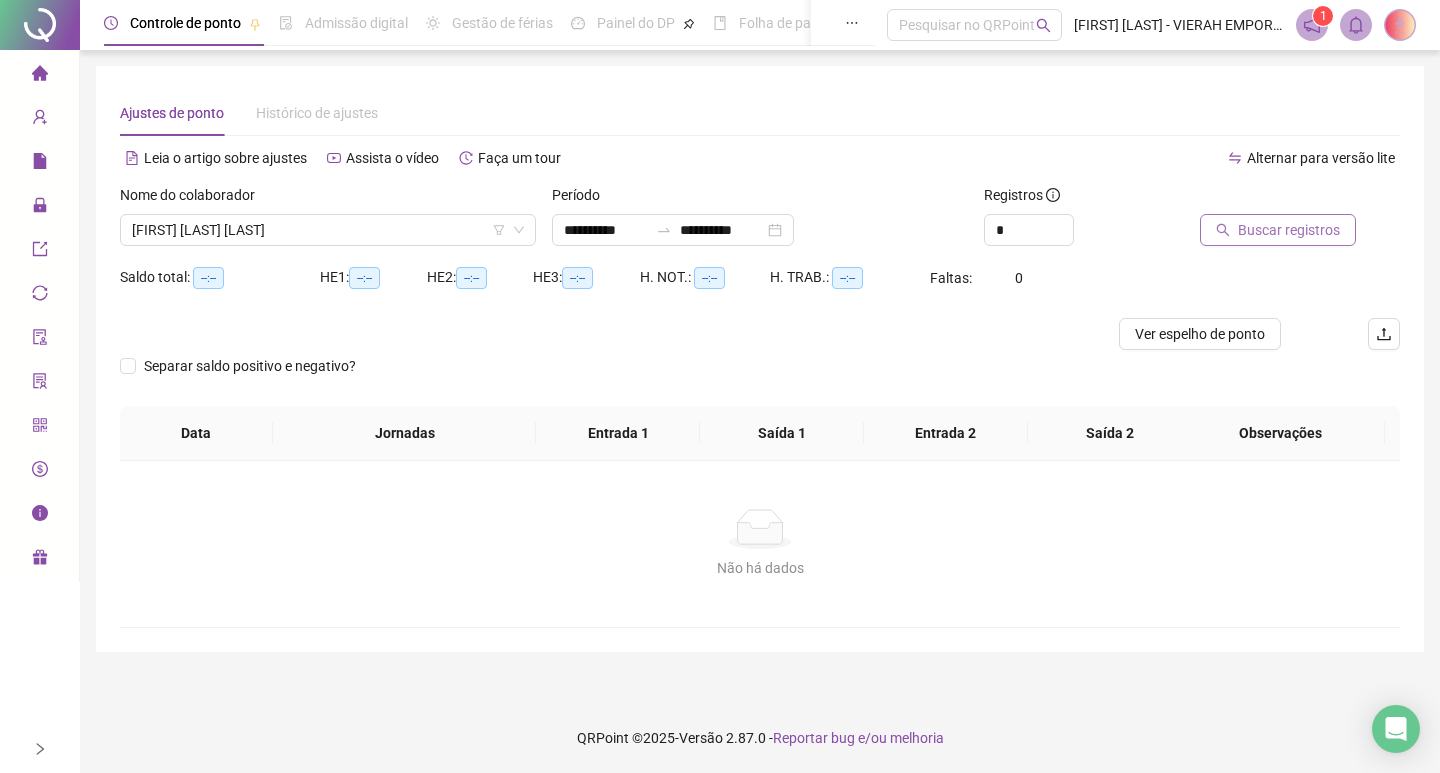 click on "Buscar registros" at bounding box center [1289, 230] 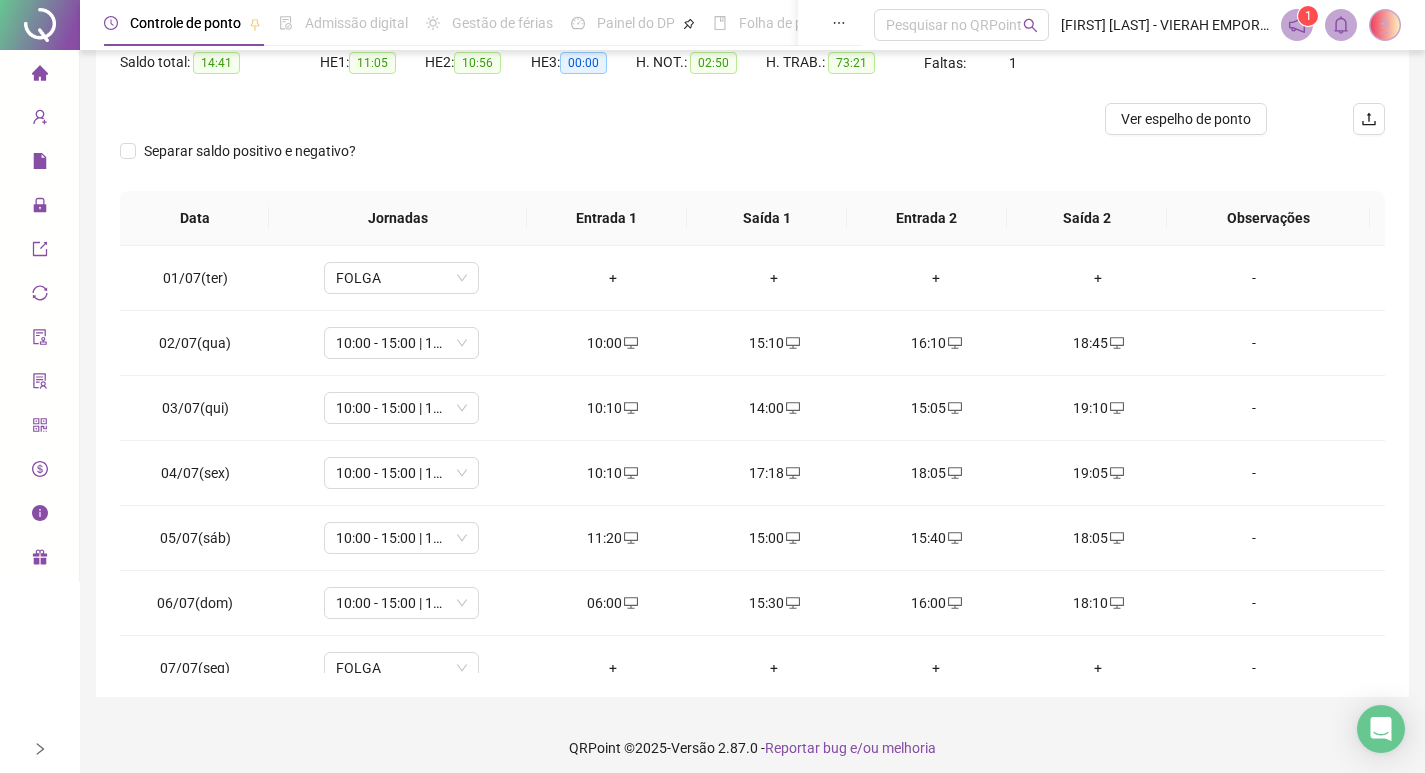 scroll, scrollTop: 225, scrollLeft: 0, axis: vertical 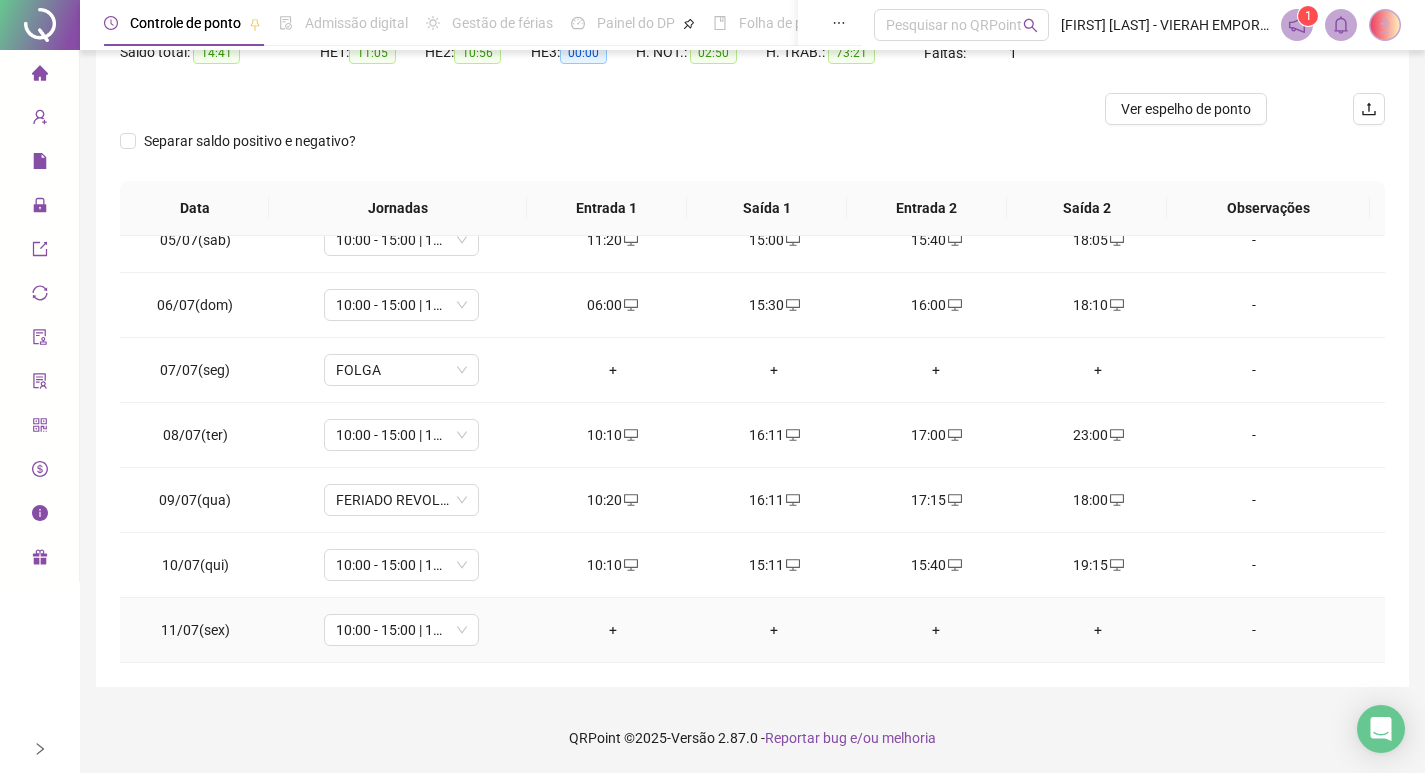 click on "+" at bounding box center (613, 630) 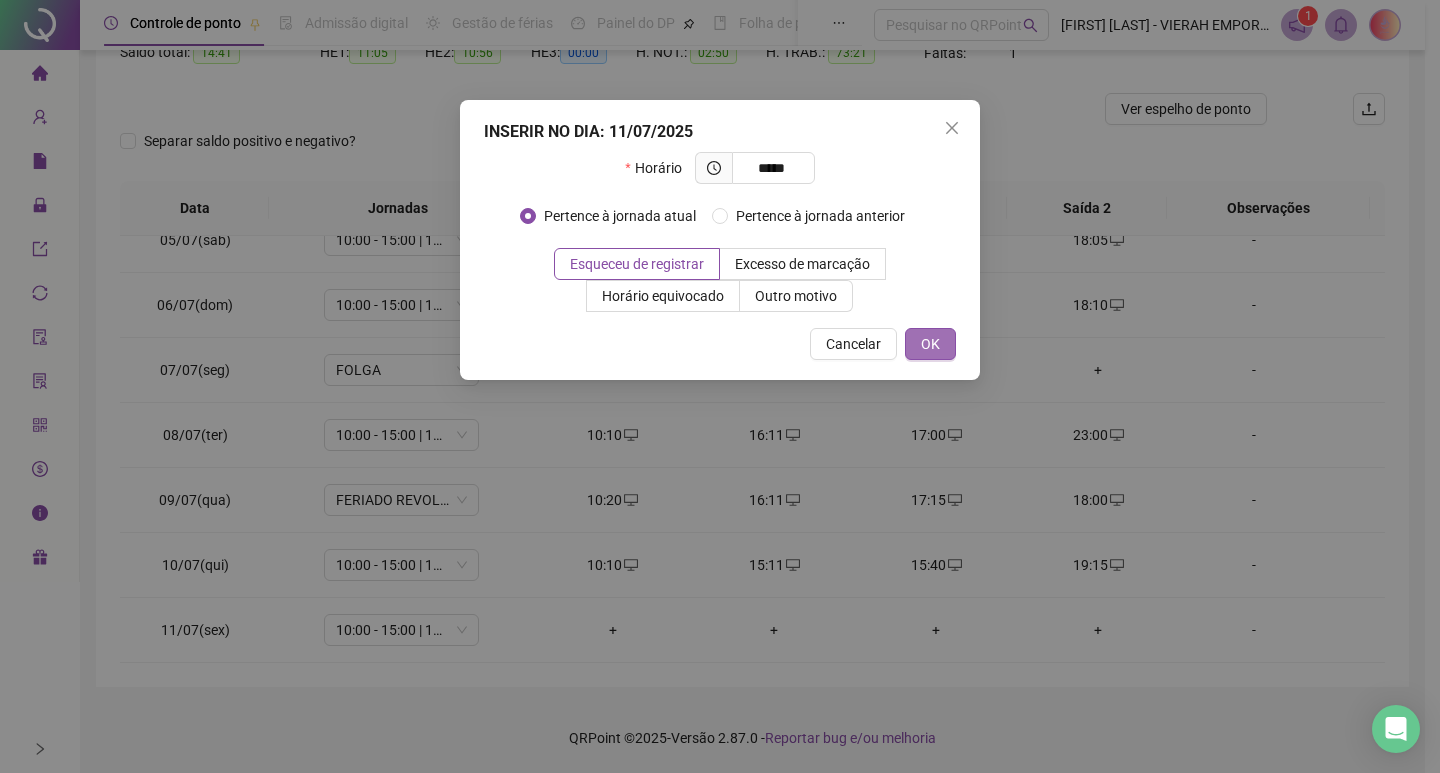 type on "*****" 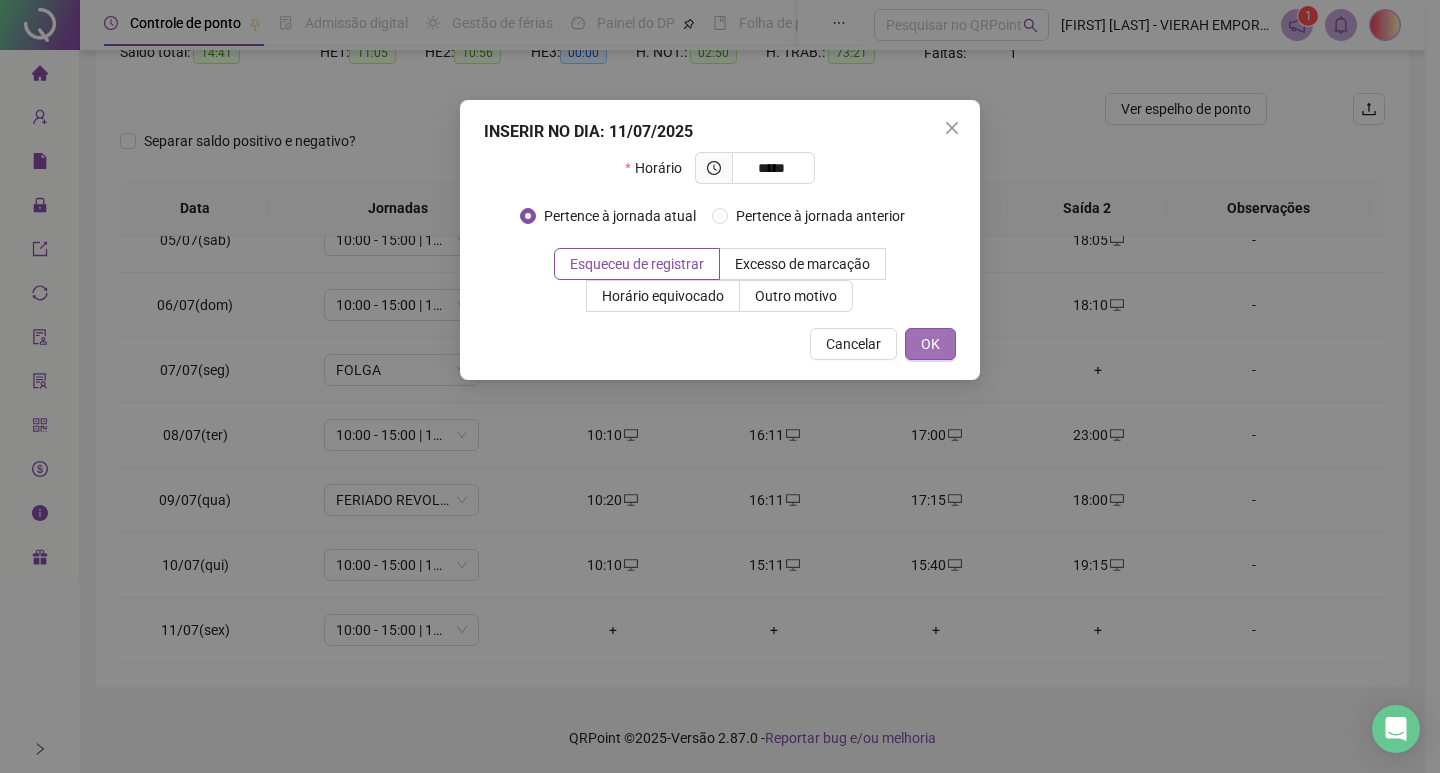 click on "OK" at bounding box center [930, 344] 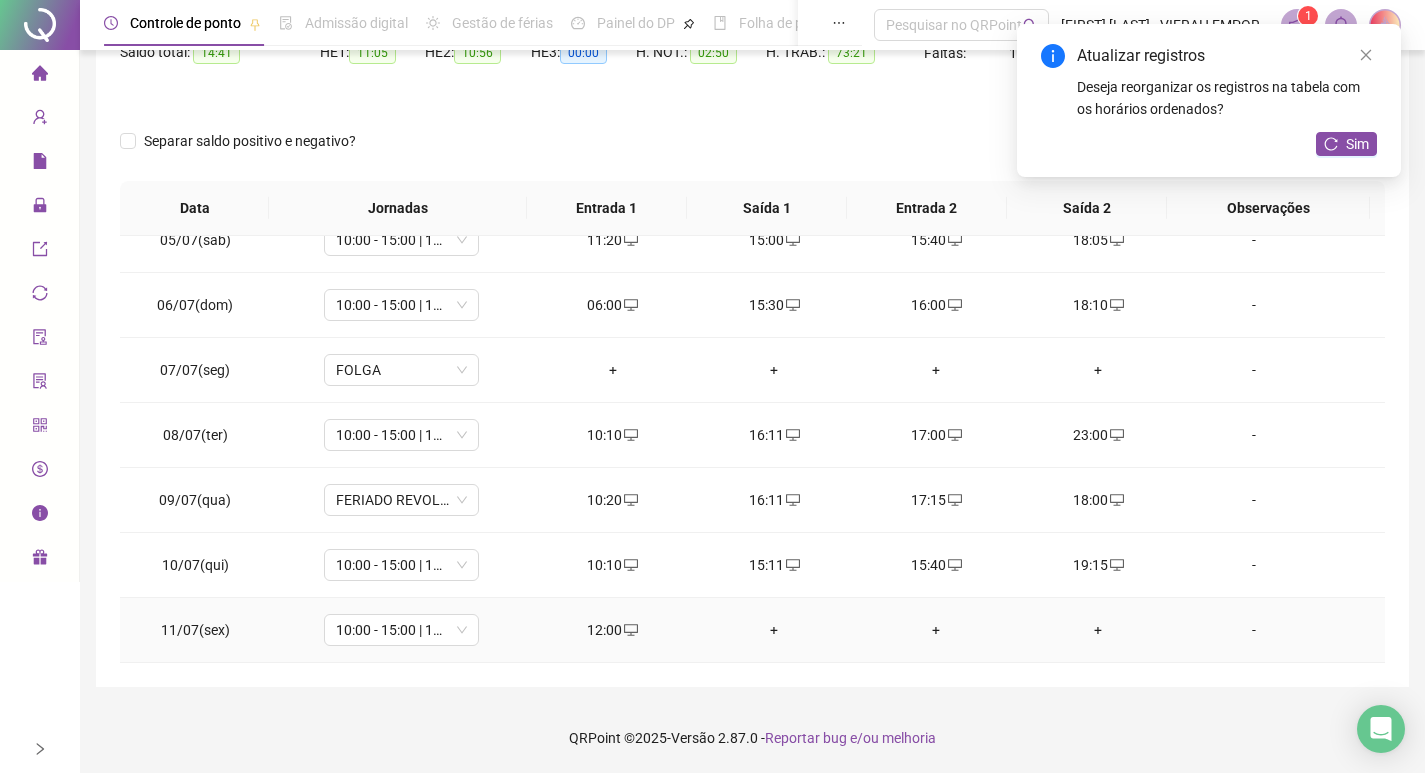 click on "+" at bounding box center [774, 630] 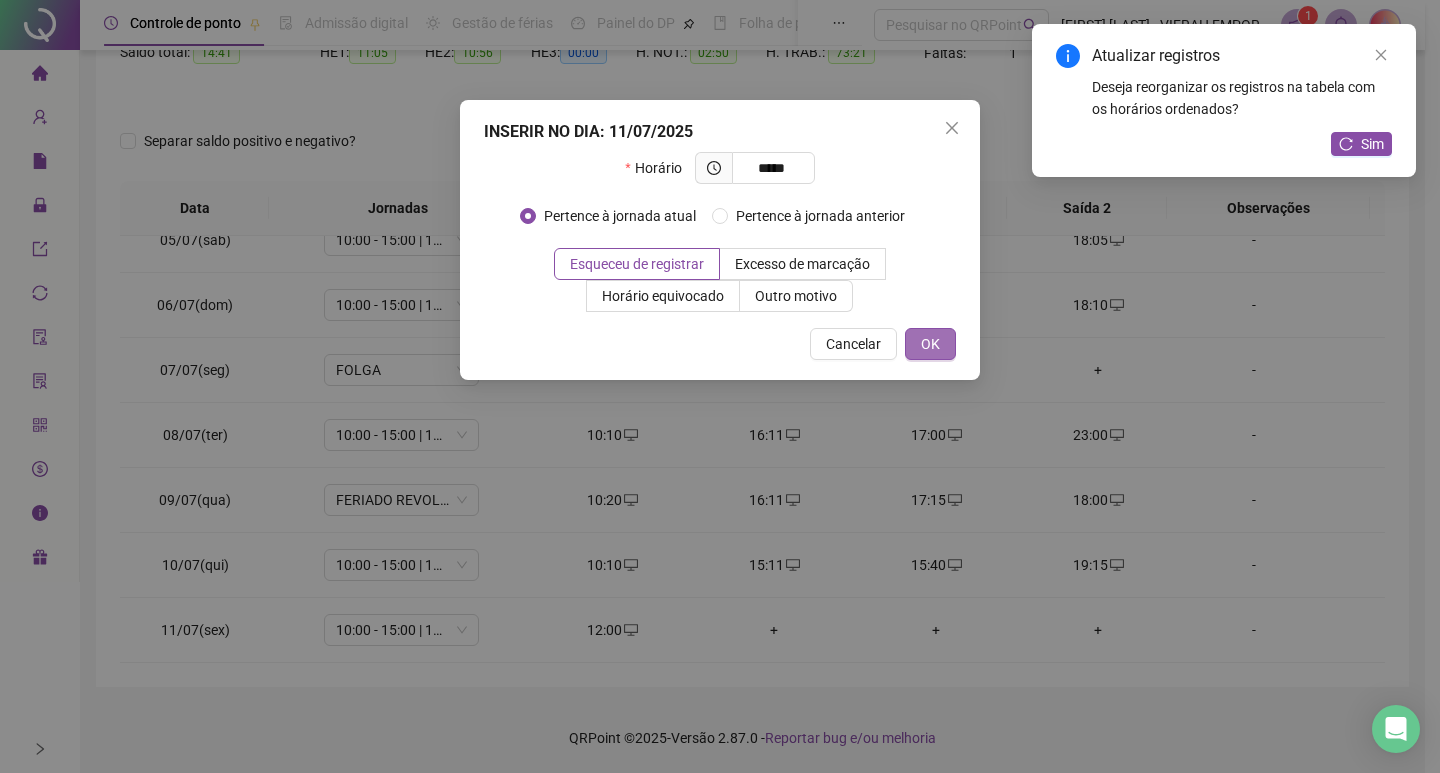 type on "*****" 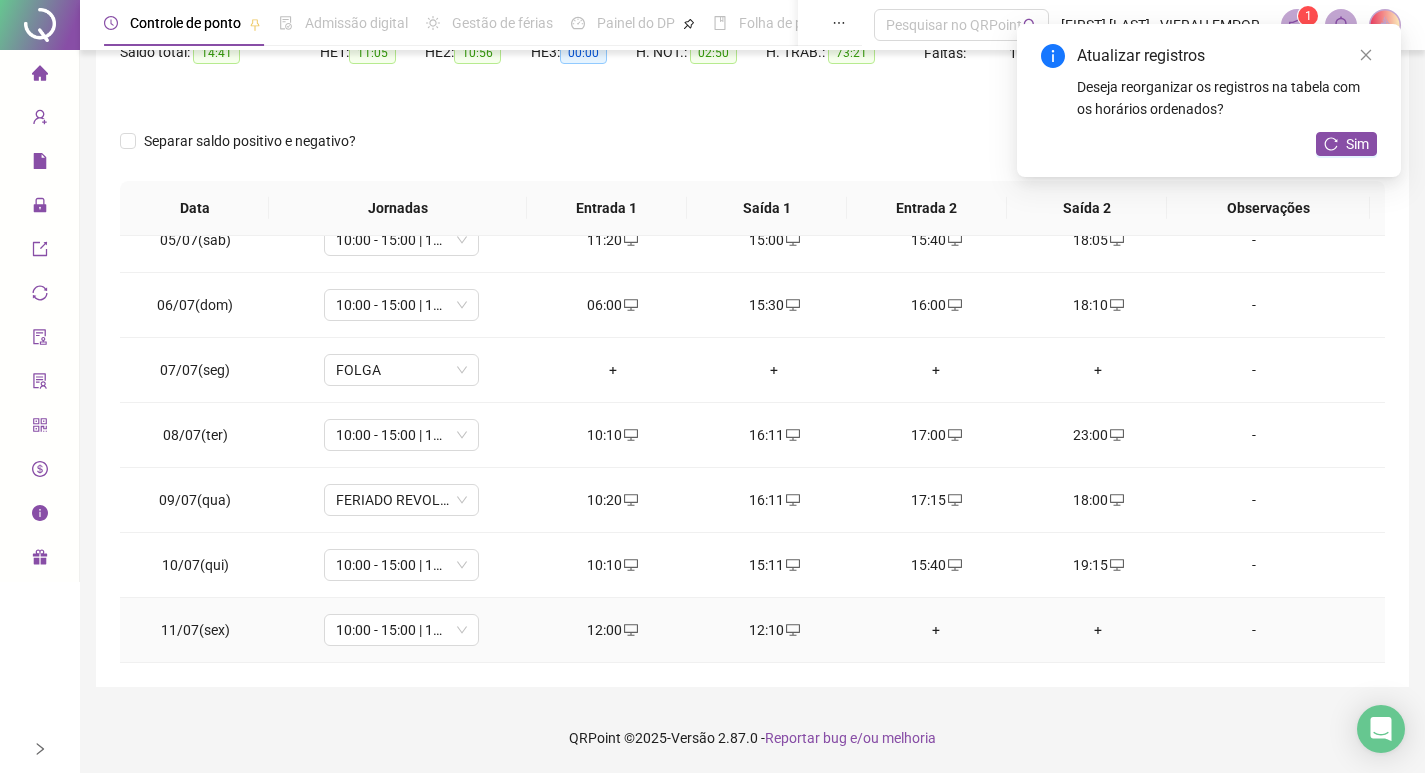 click on "+" at bounding box center [936, 630] 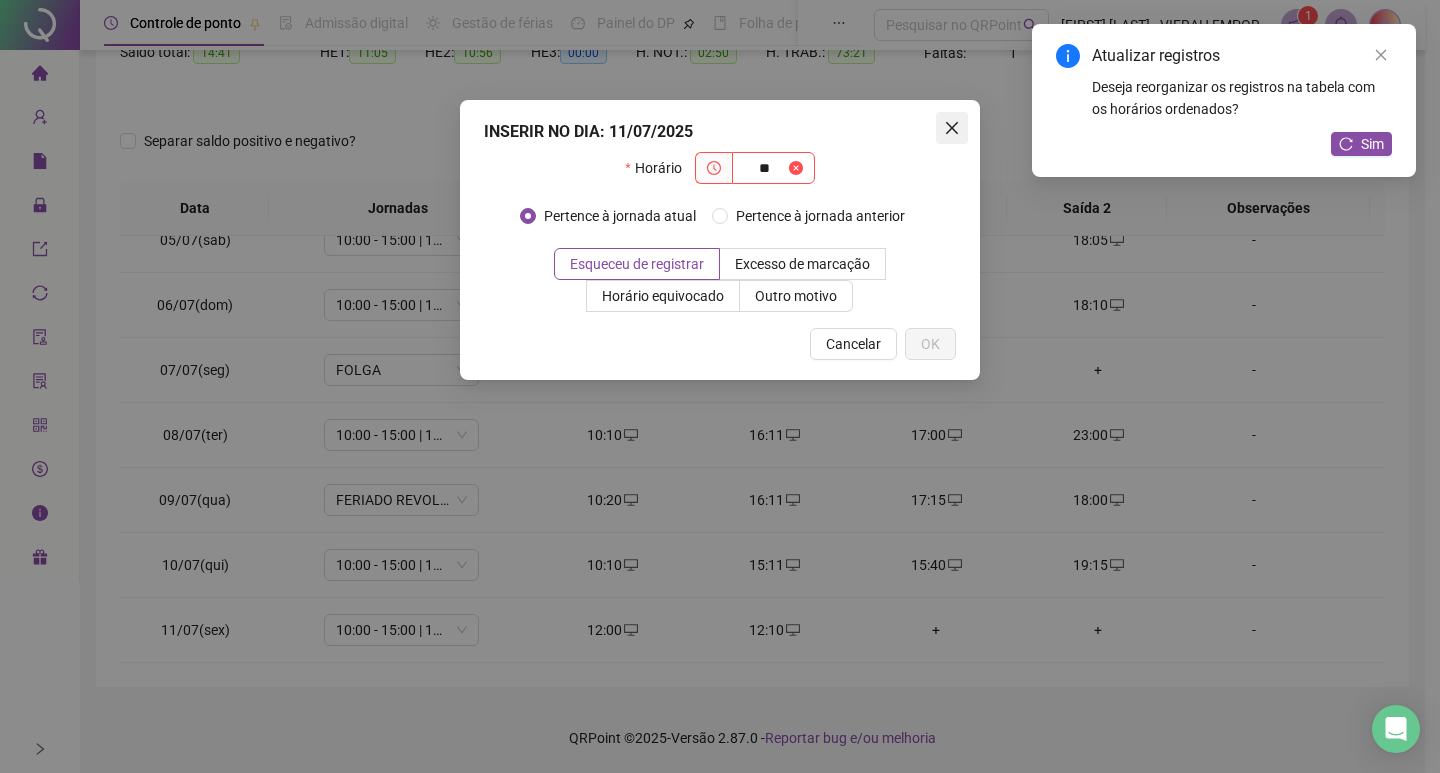 type on "**" 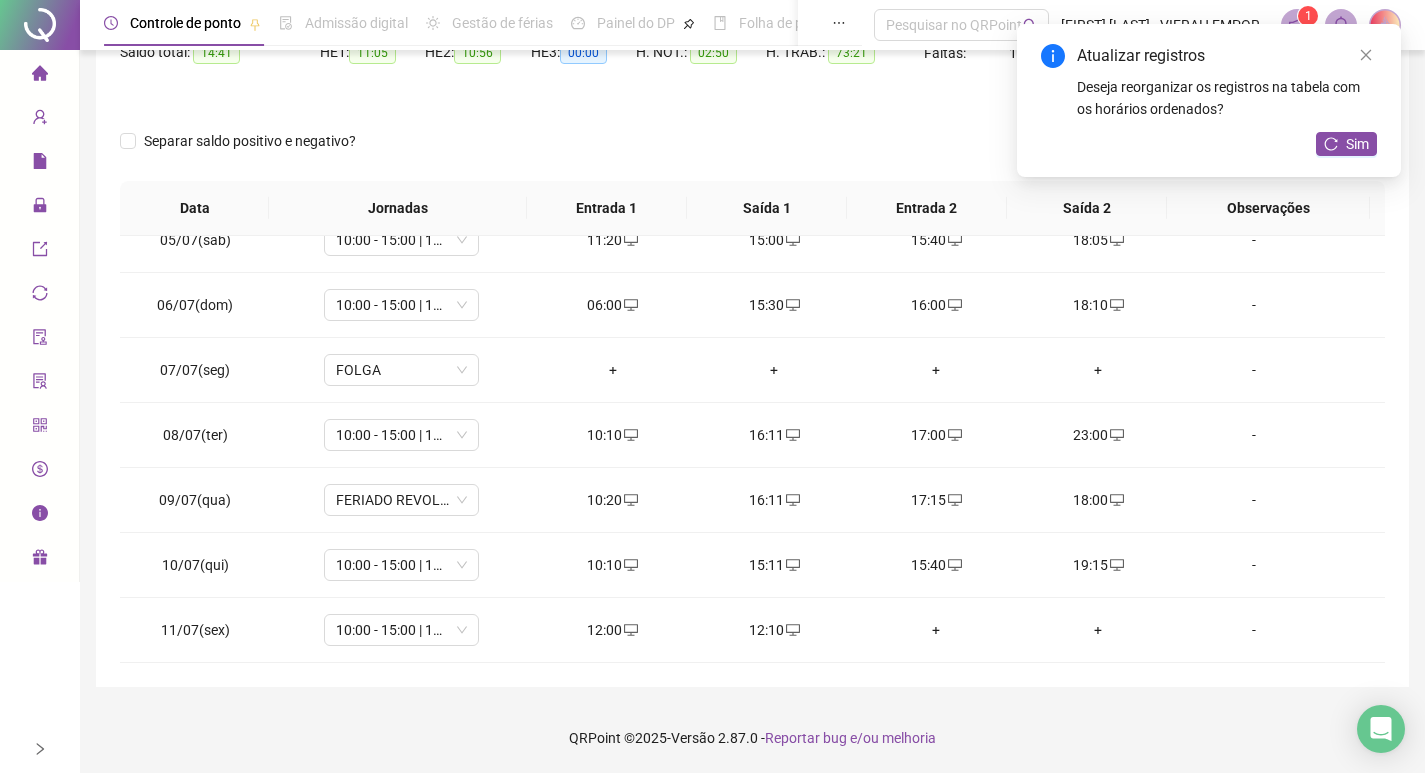 click on "-" at bounding box center [1254, 565] 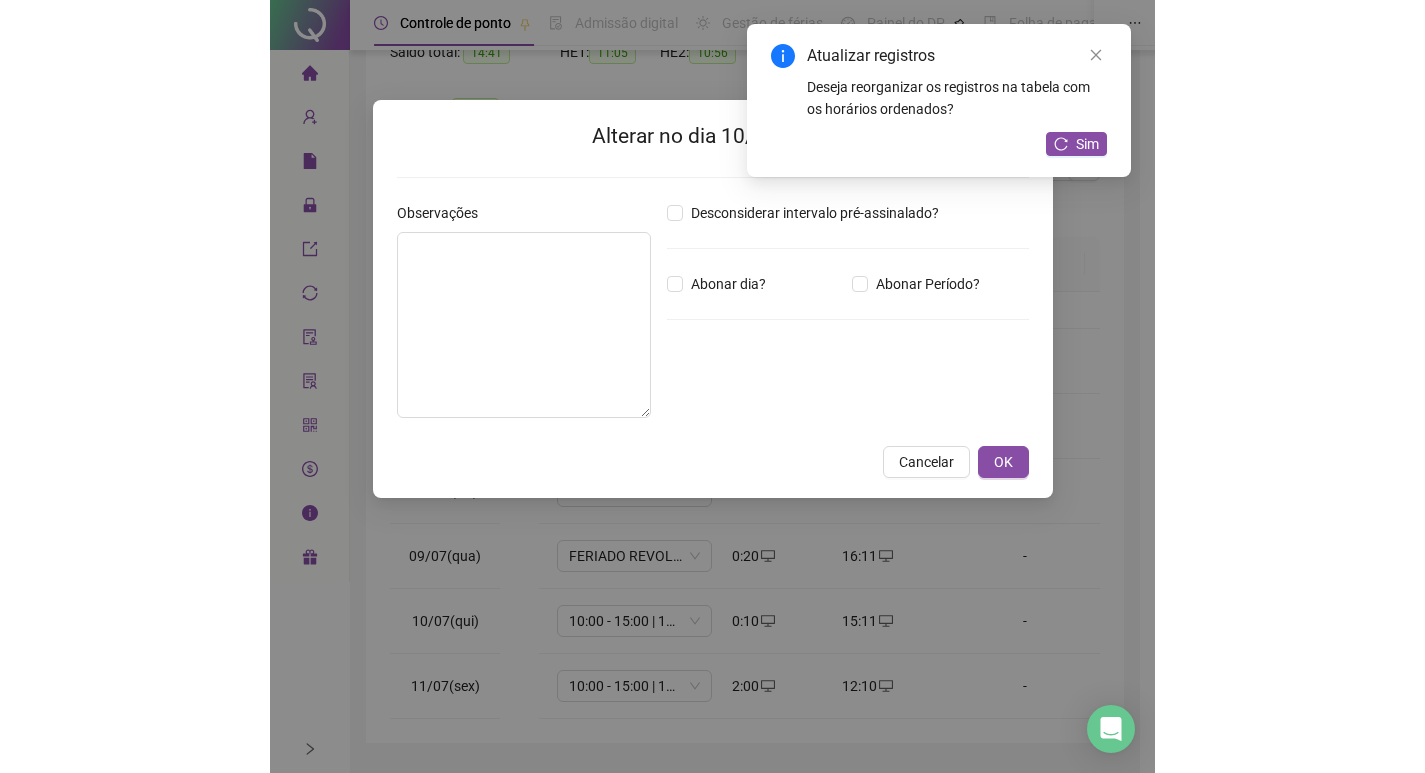 scroll, scrollTop: 225, scrollLeft: 0, axis: vertical 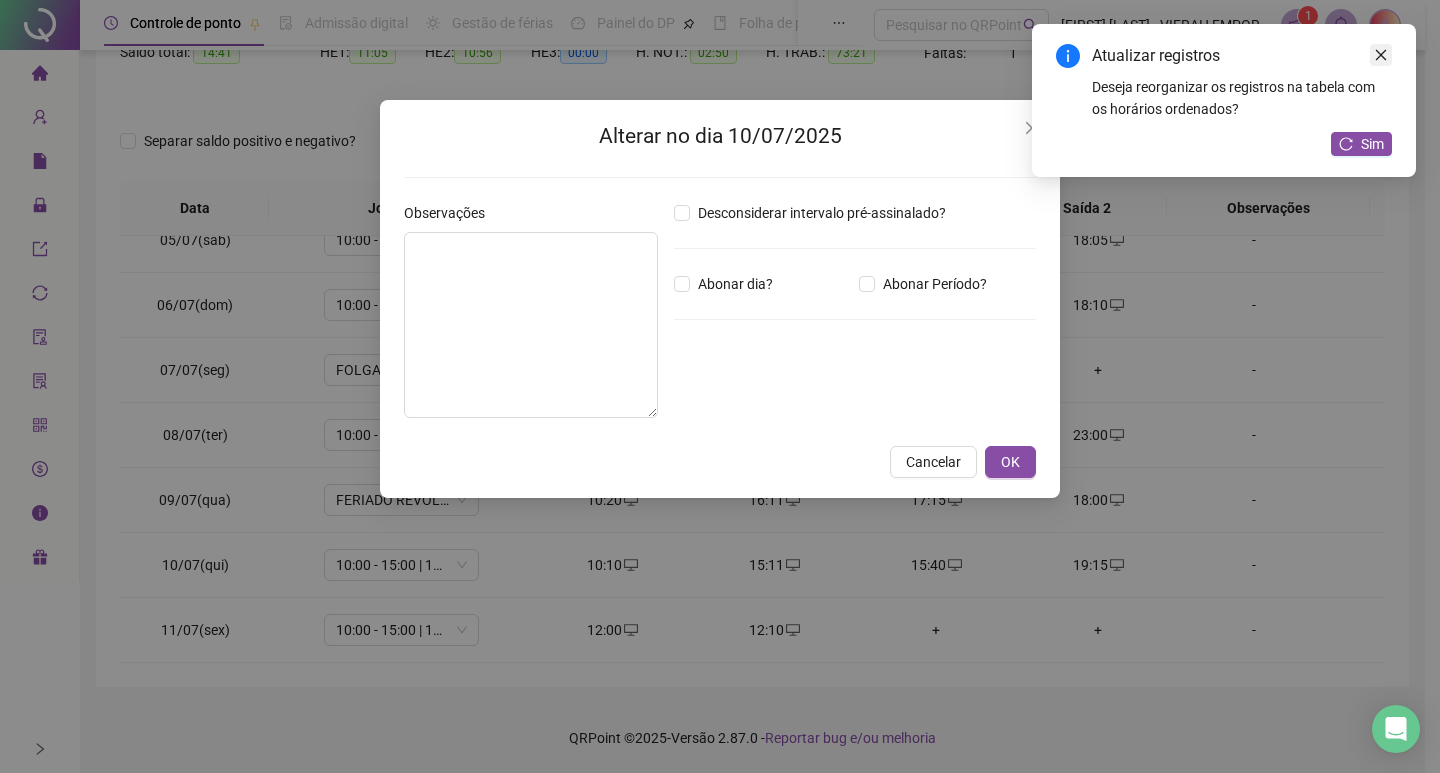 click at bounding box center [1381, 55] 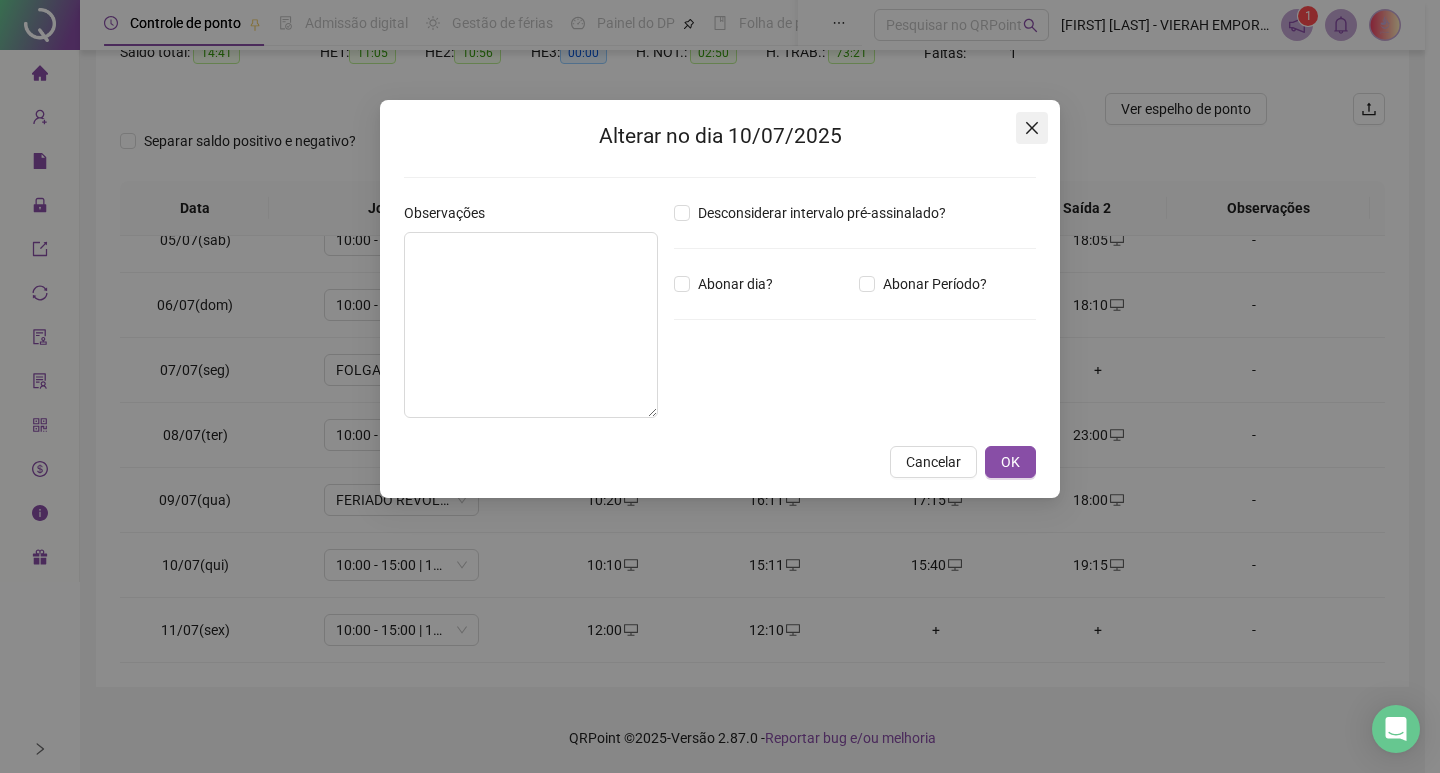 click at bounding box center (1032, 128) 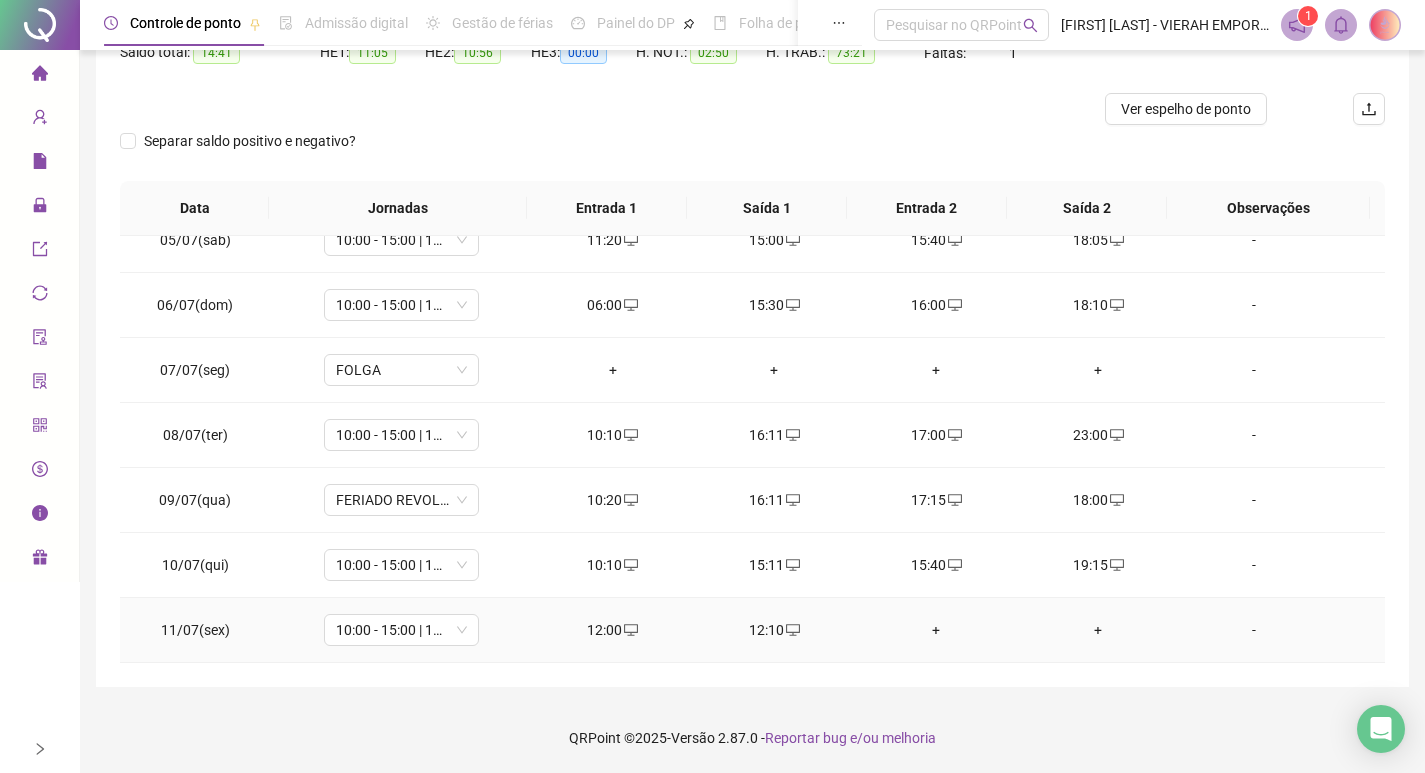 click on "12:10" at bounding box center (774, 630) 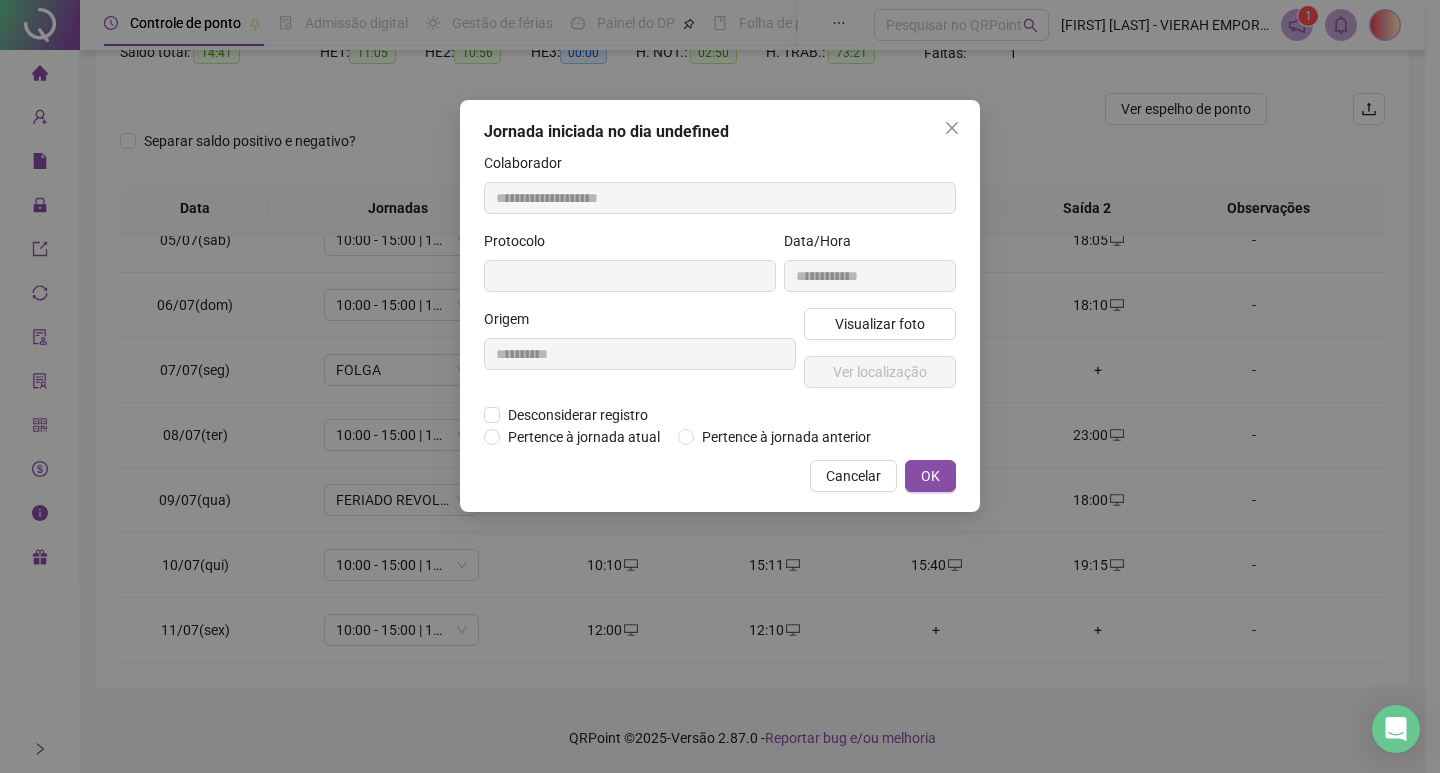 type on "**********" 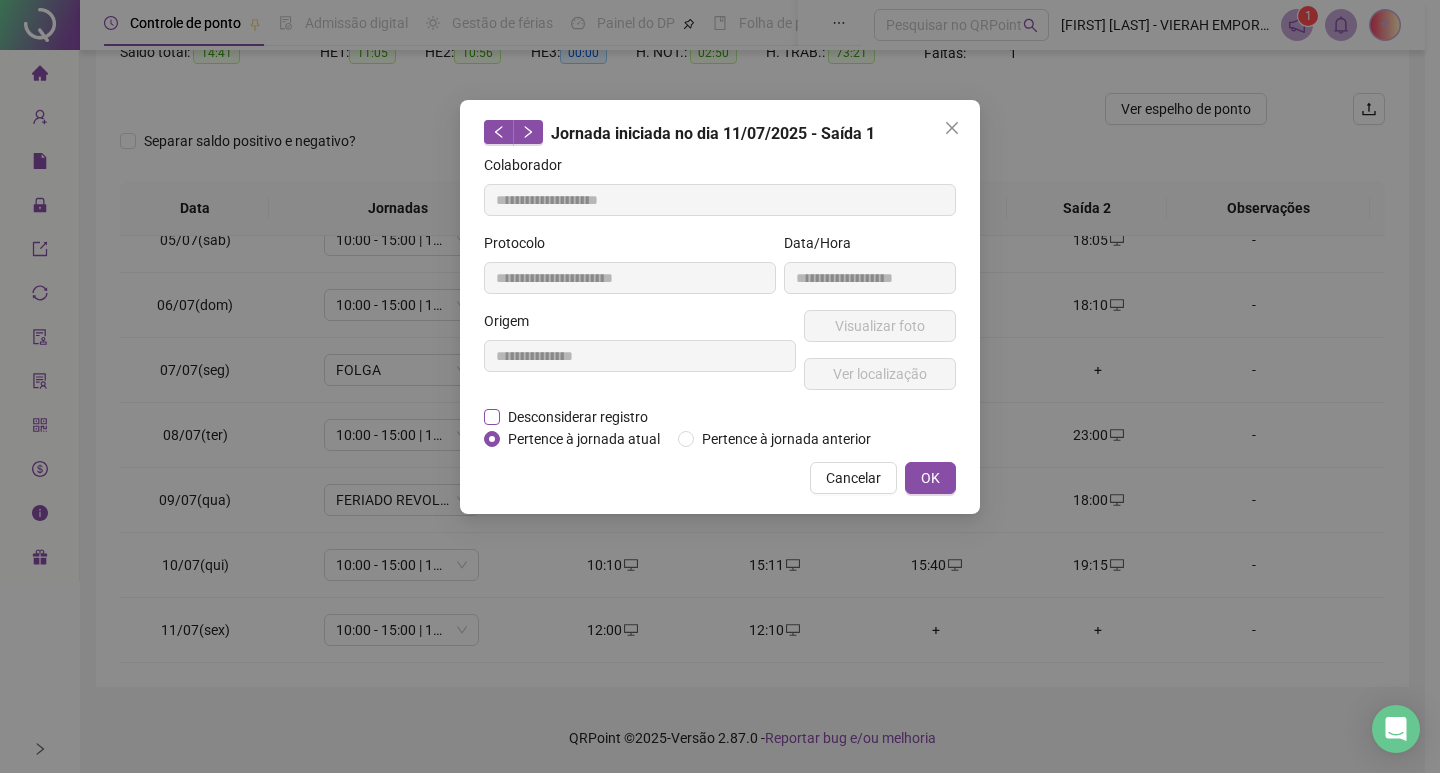 click on "Desconsiderar registro" at bounding box center [578, 417] 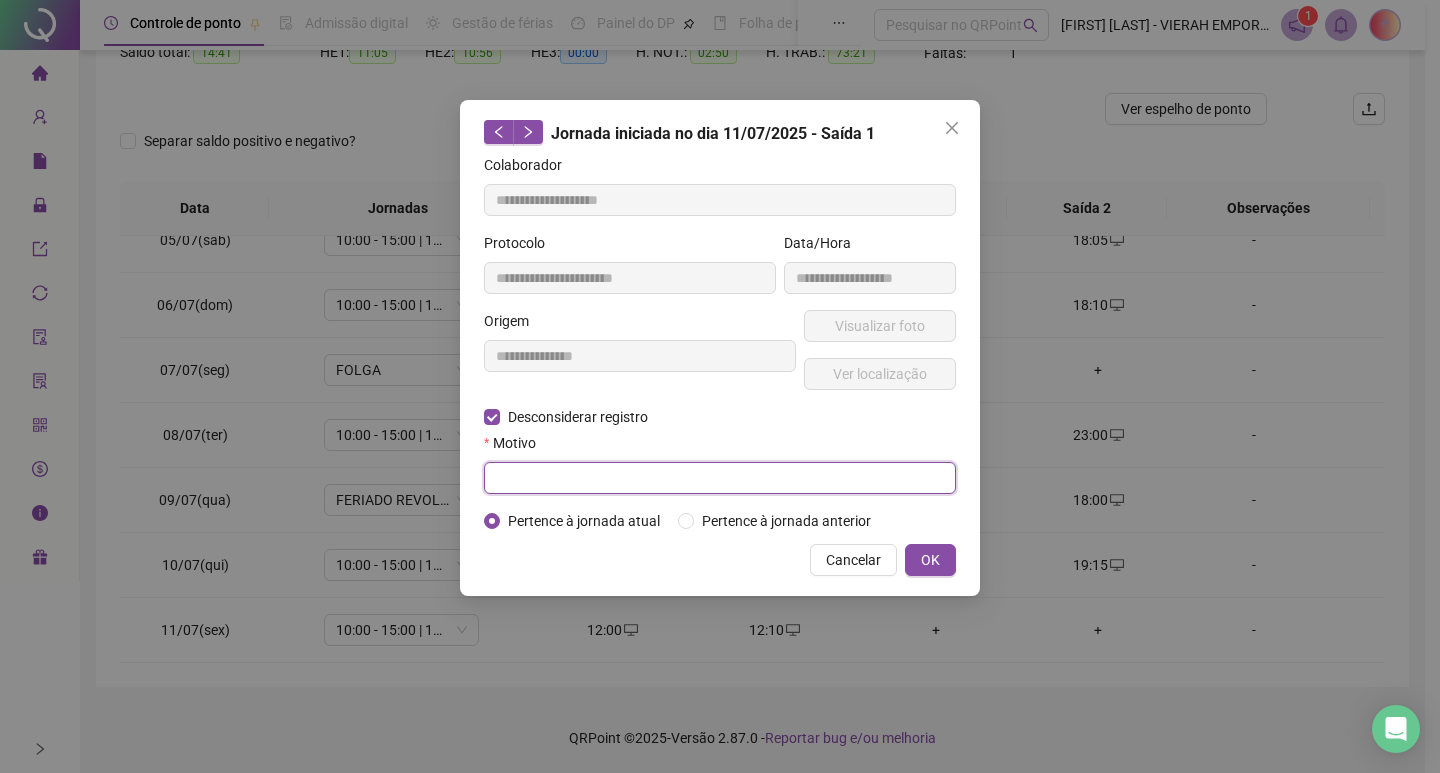 click at bounding box center [720, 478] 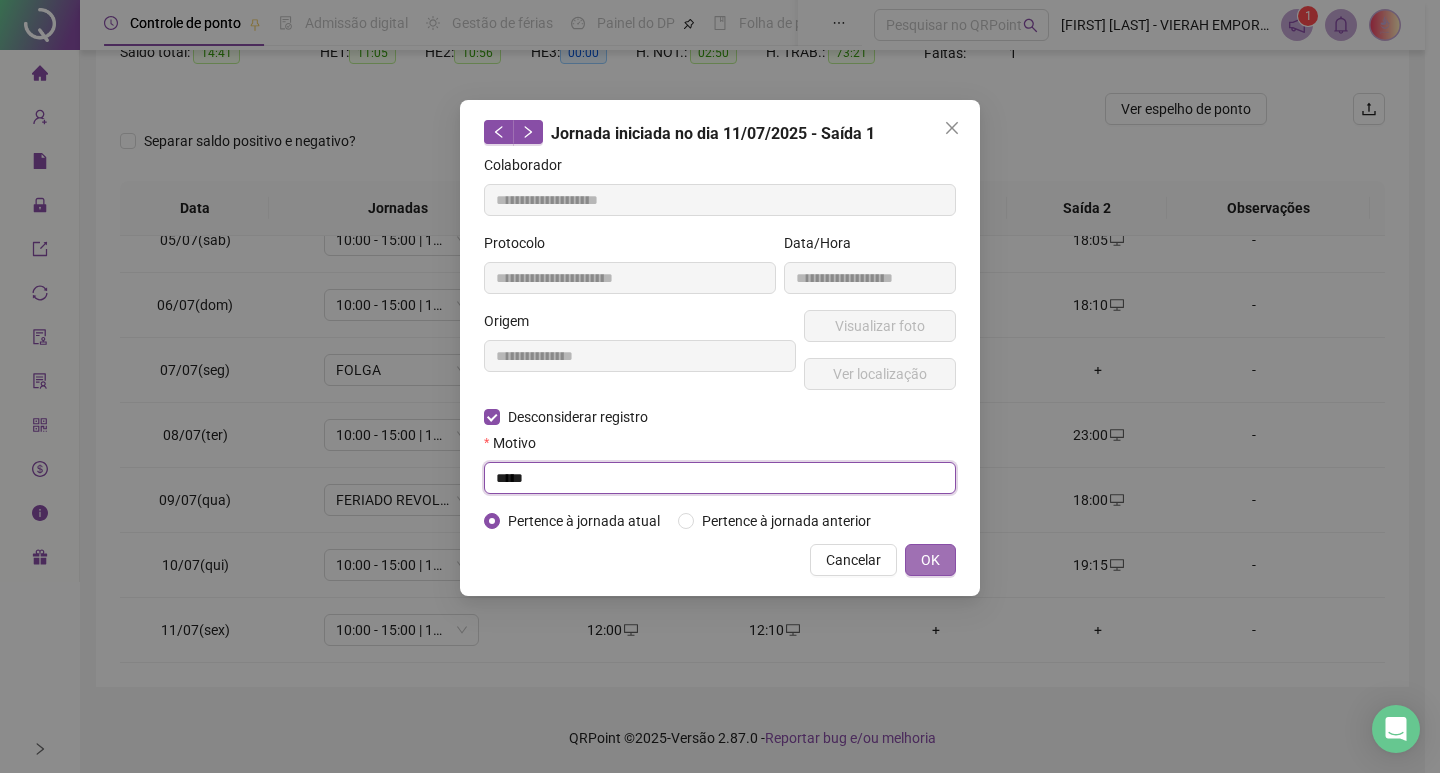 type on "*****" 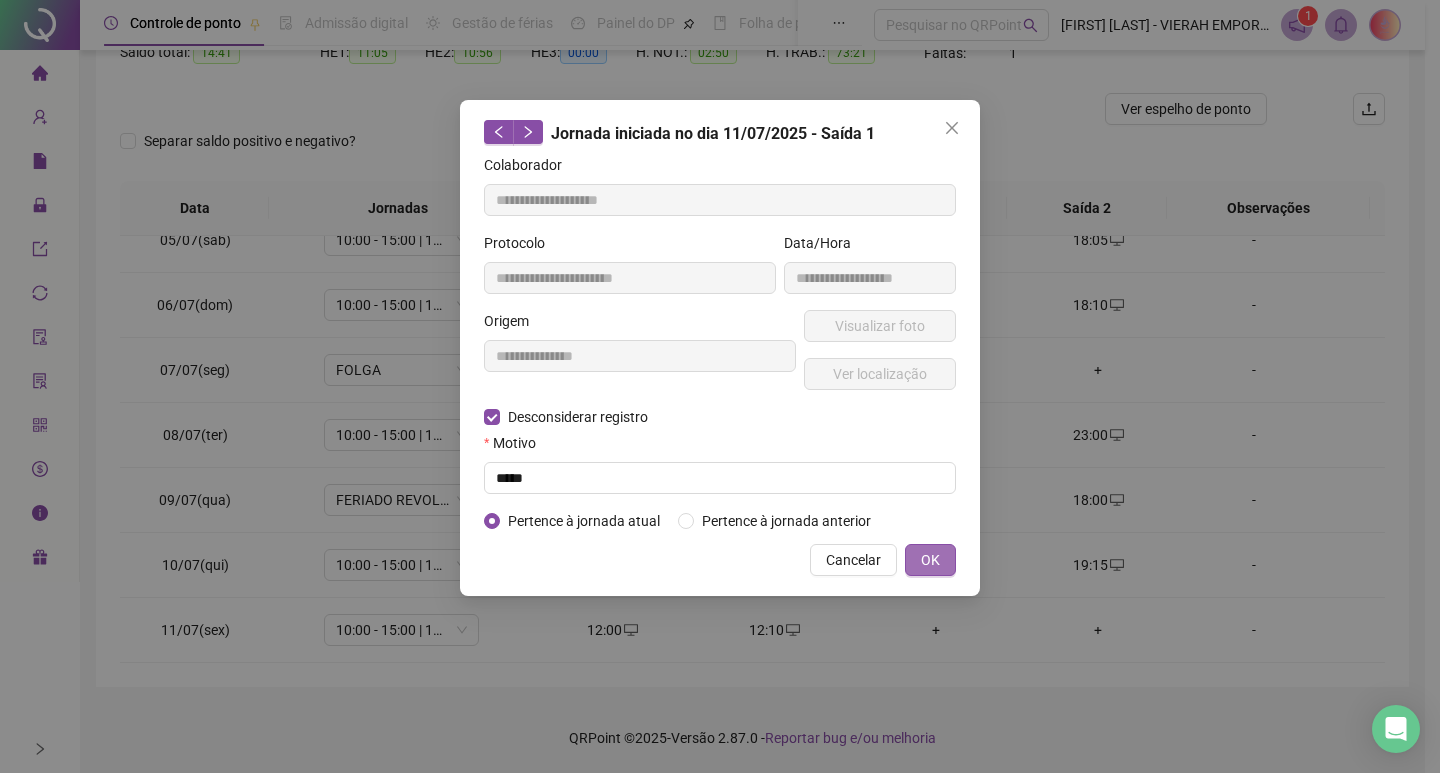 drag, startPoint x: 950, startPoint y: 564, endPoint x: 597, endPoint y: 603, distance: 355.14786 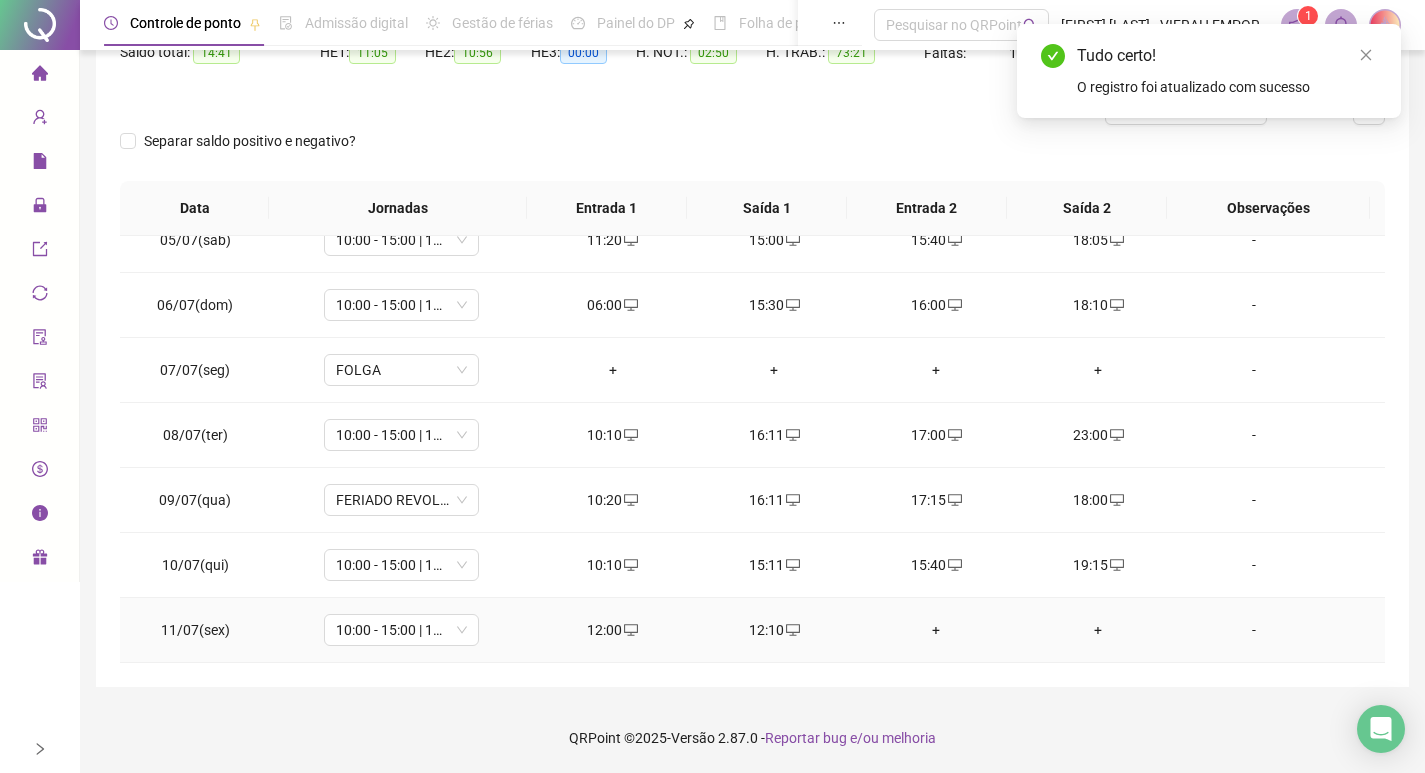 click on "12:00" at bounding box center [613, 630] 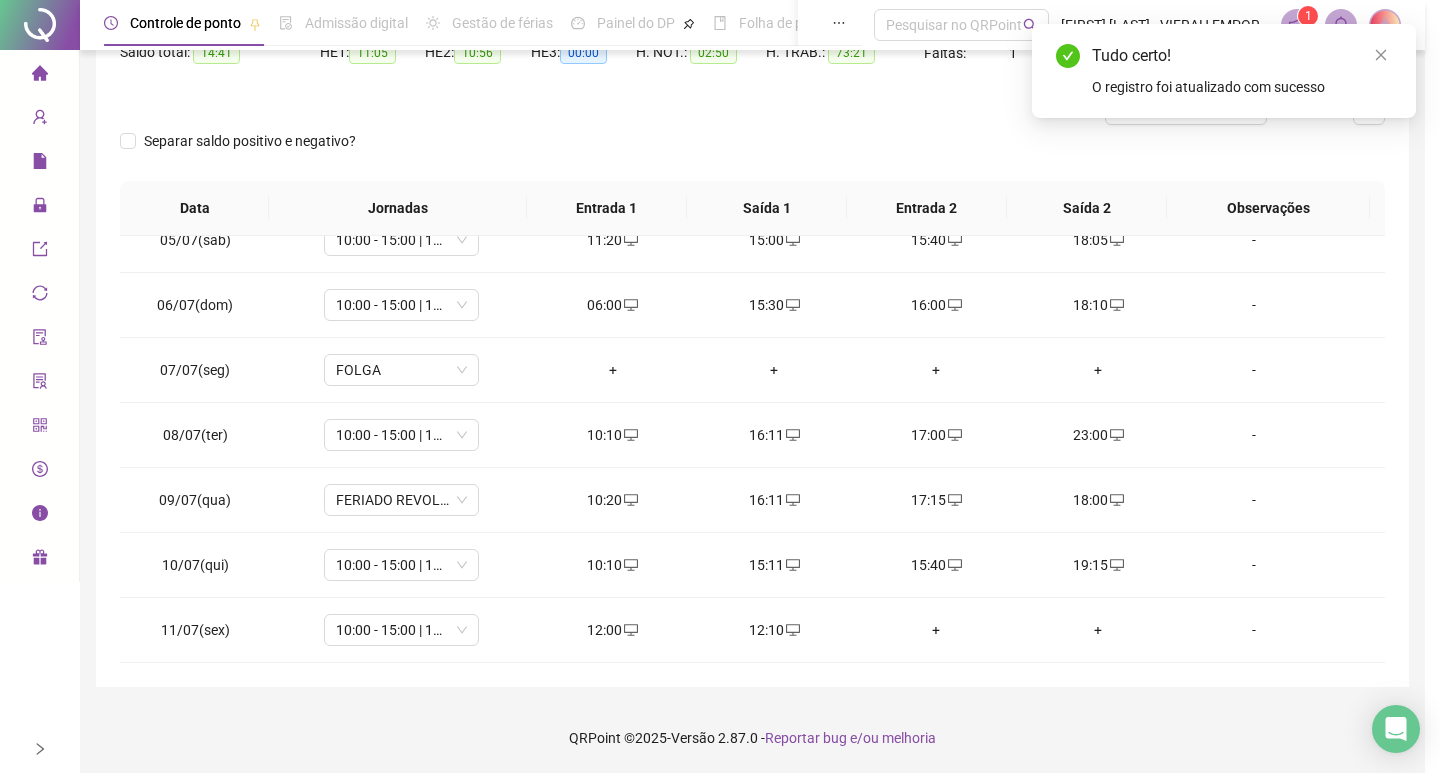 type on "**********" 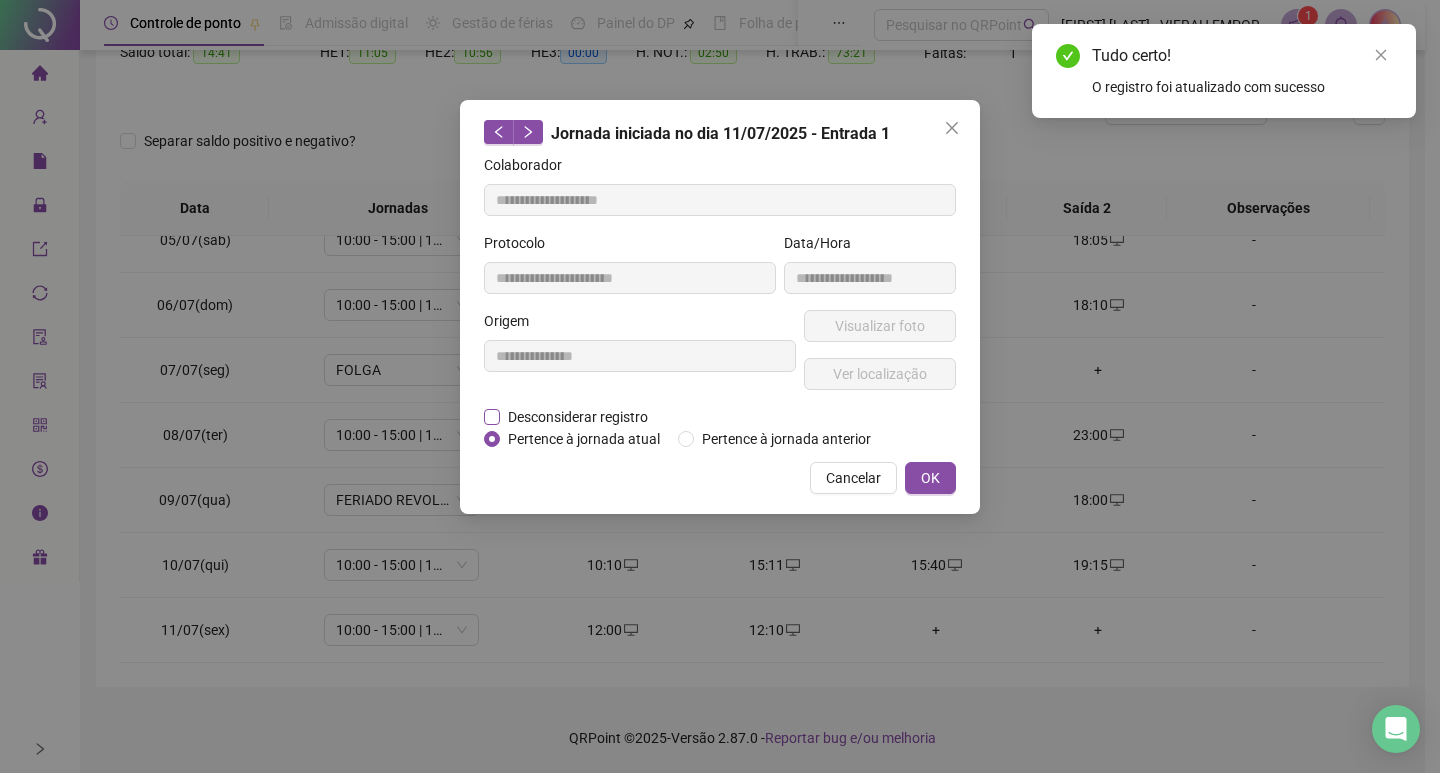 click on "Desconsiderar registro" at bounding box center (578, 417) 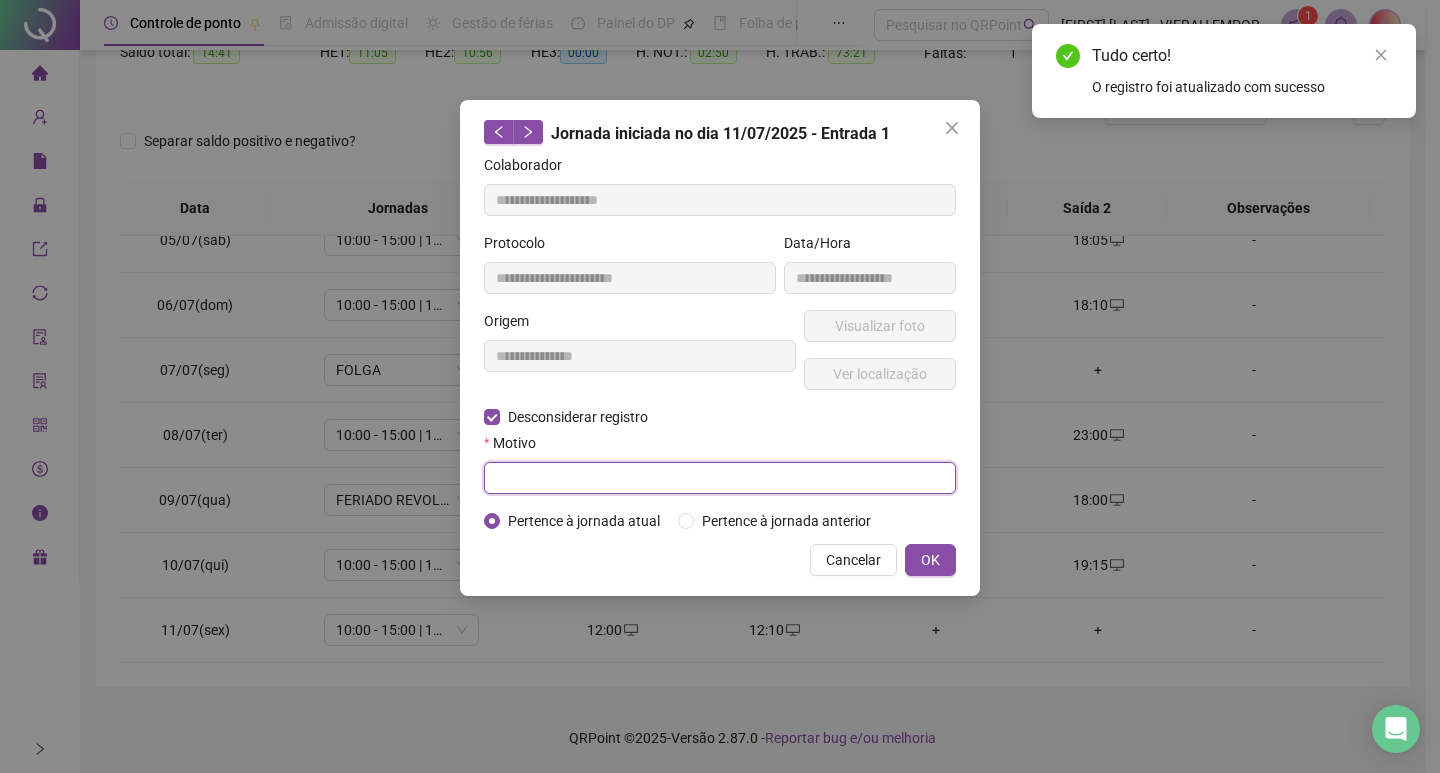 click at bounding box center [720, 478] 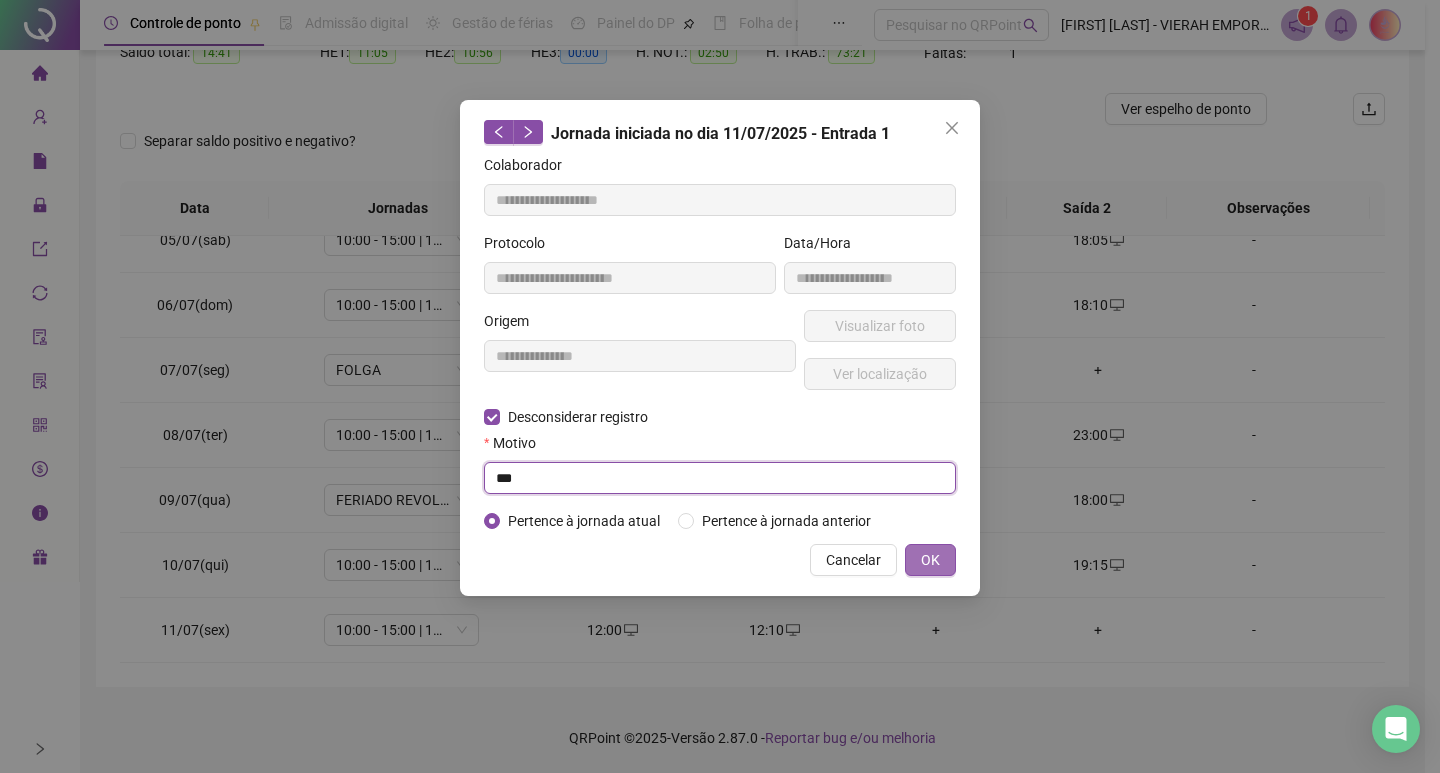 type on "***" 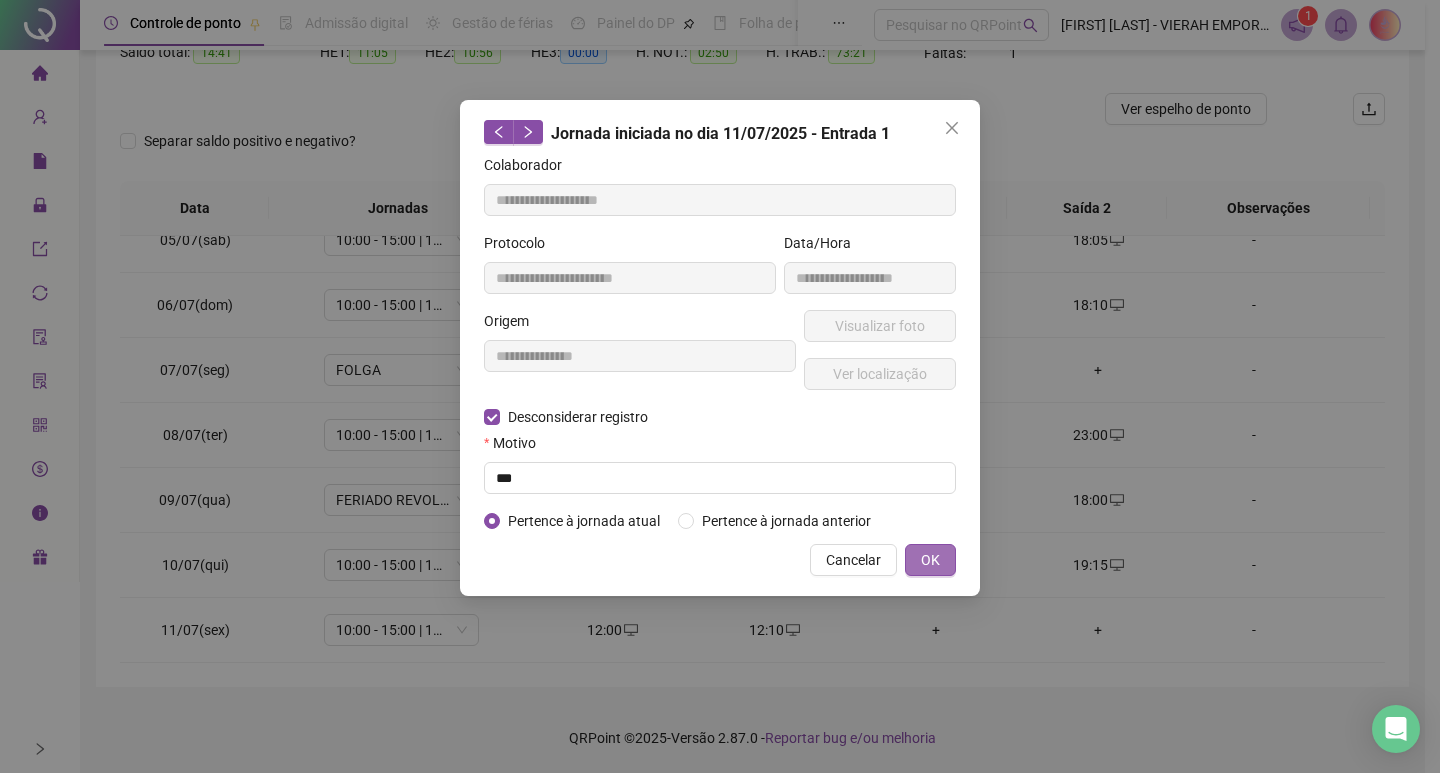 click on "OK" at bounding box center (930, 560) 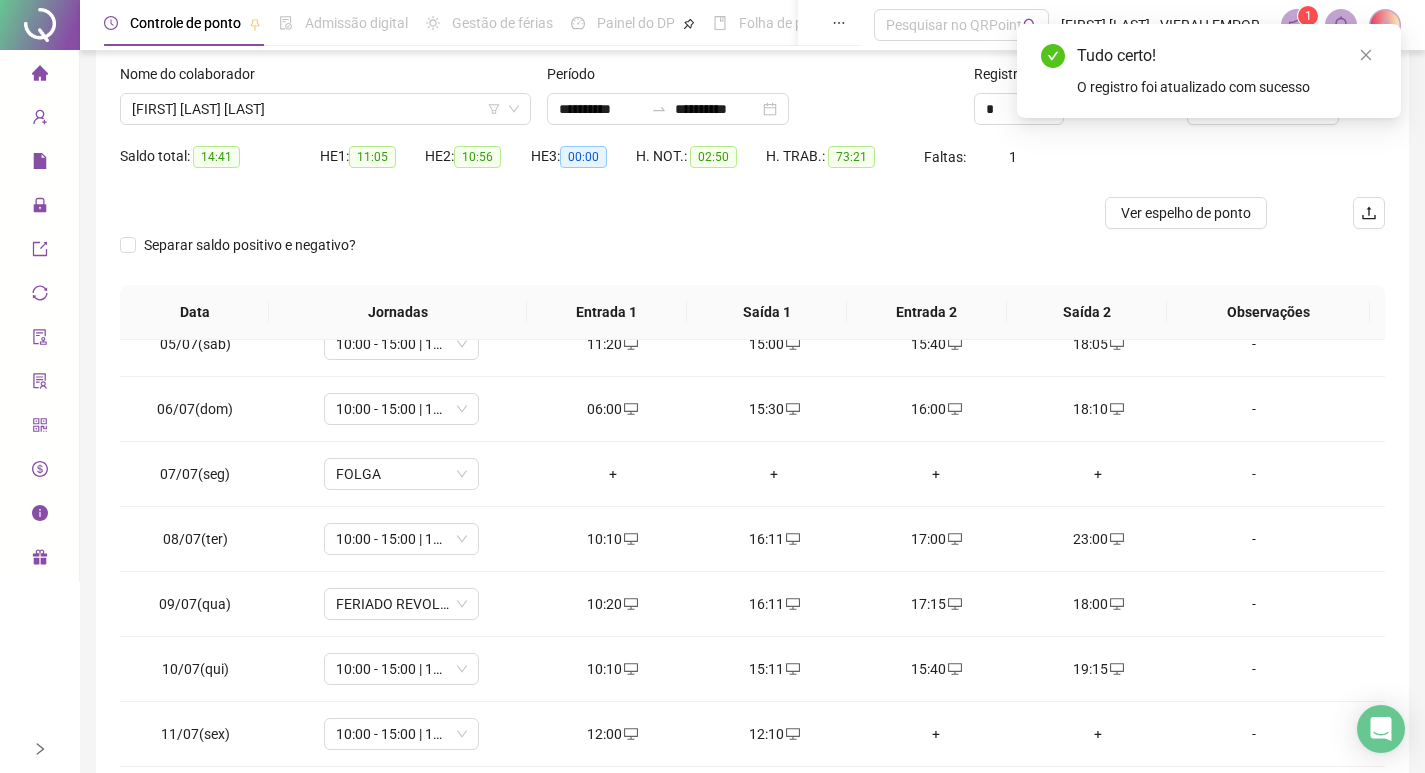 scroll, scrollTop: 25, scrollLeft: 0, axis: vertical 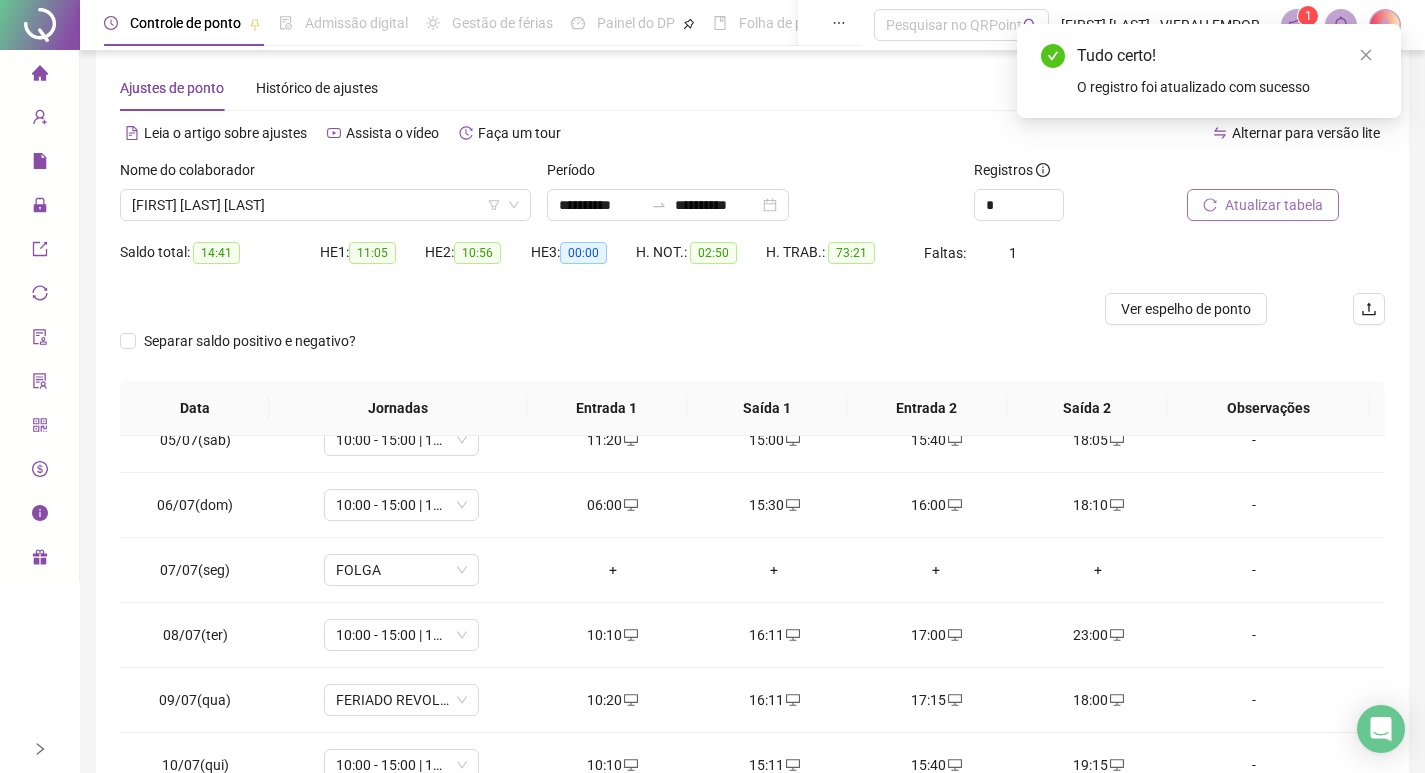 click on "Atualizar tabela" at bounding box center [1263, 205] 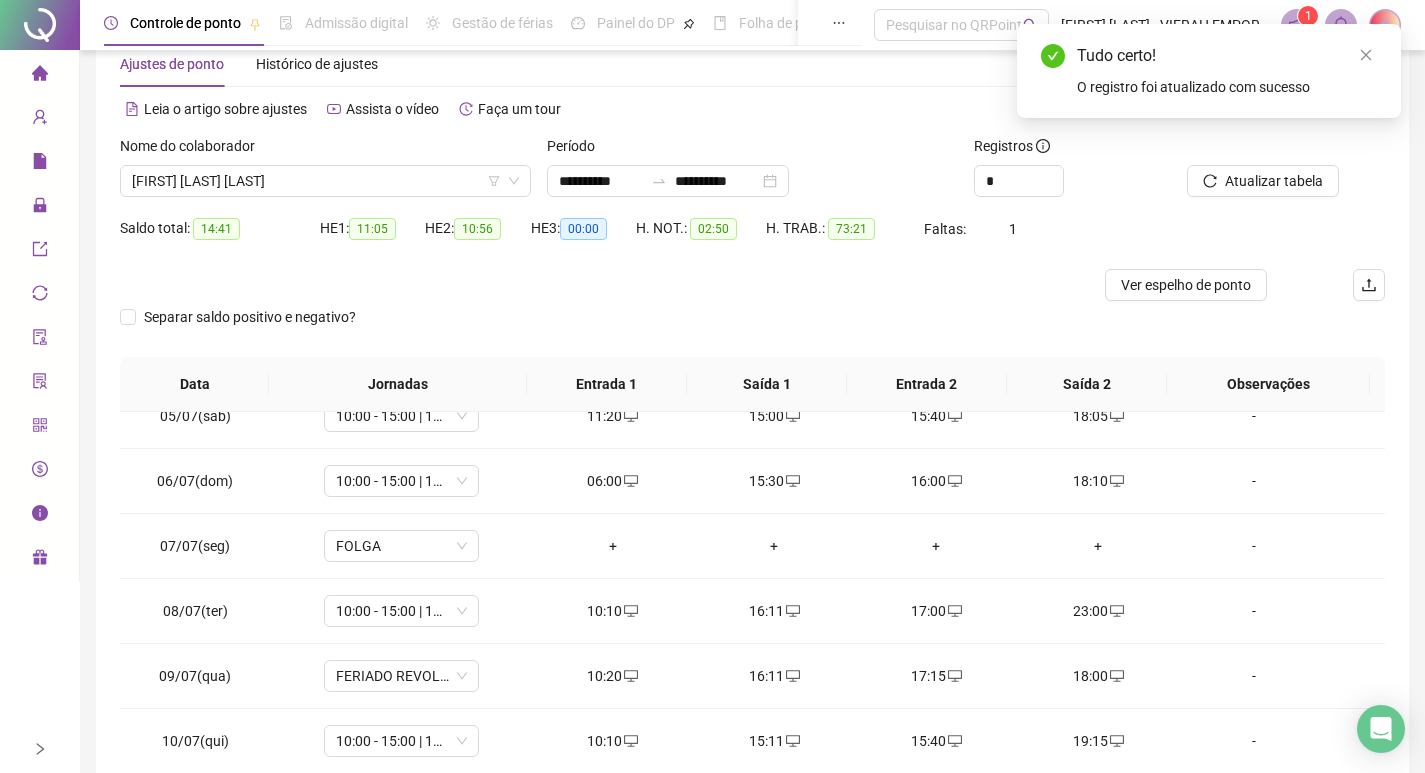 scroll, scrollTop: 225, scrollLeft: 0, axis: vertical 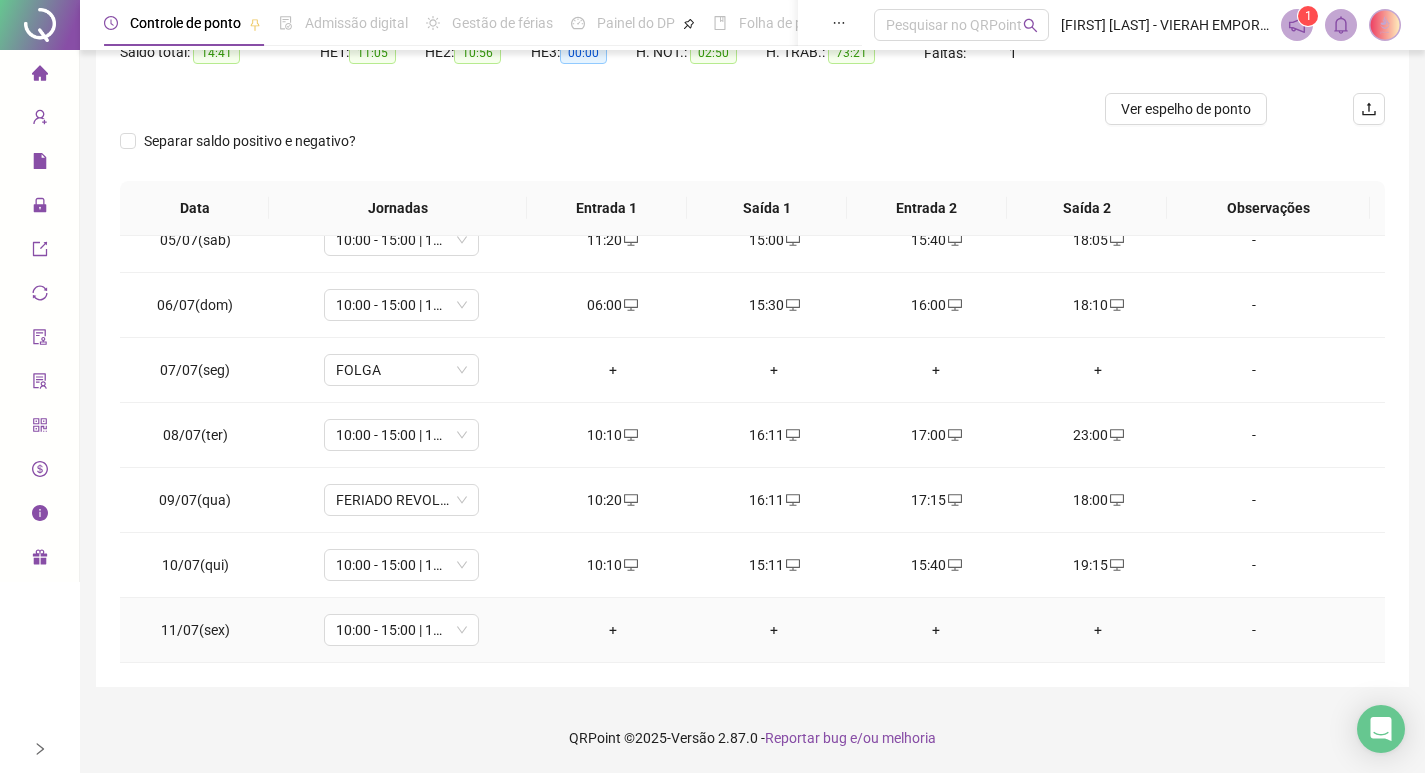 click on "+" at bounding box center (613, 630) 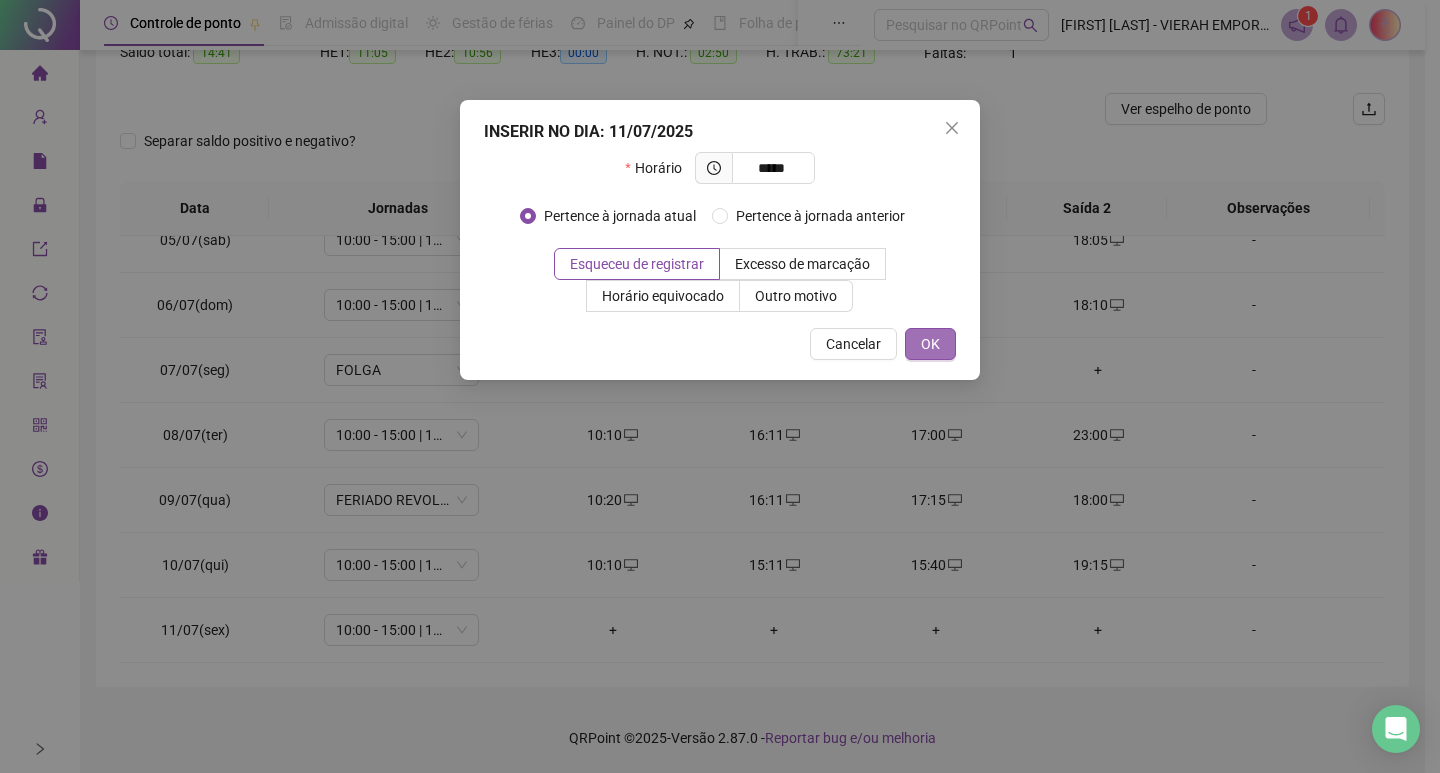 type on "*****" 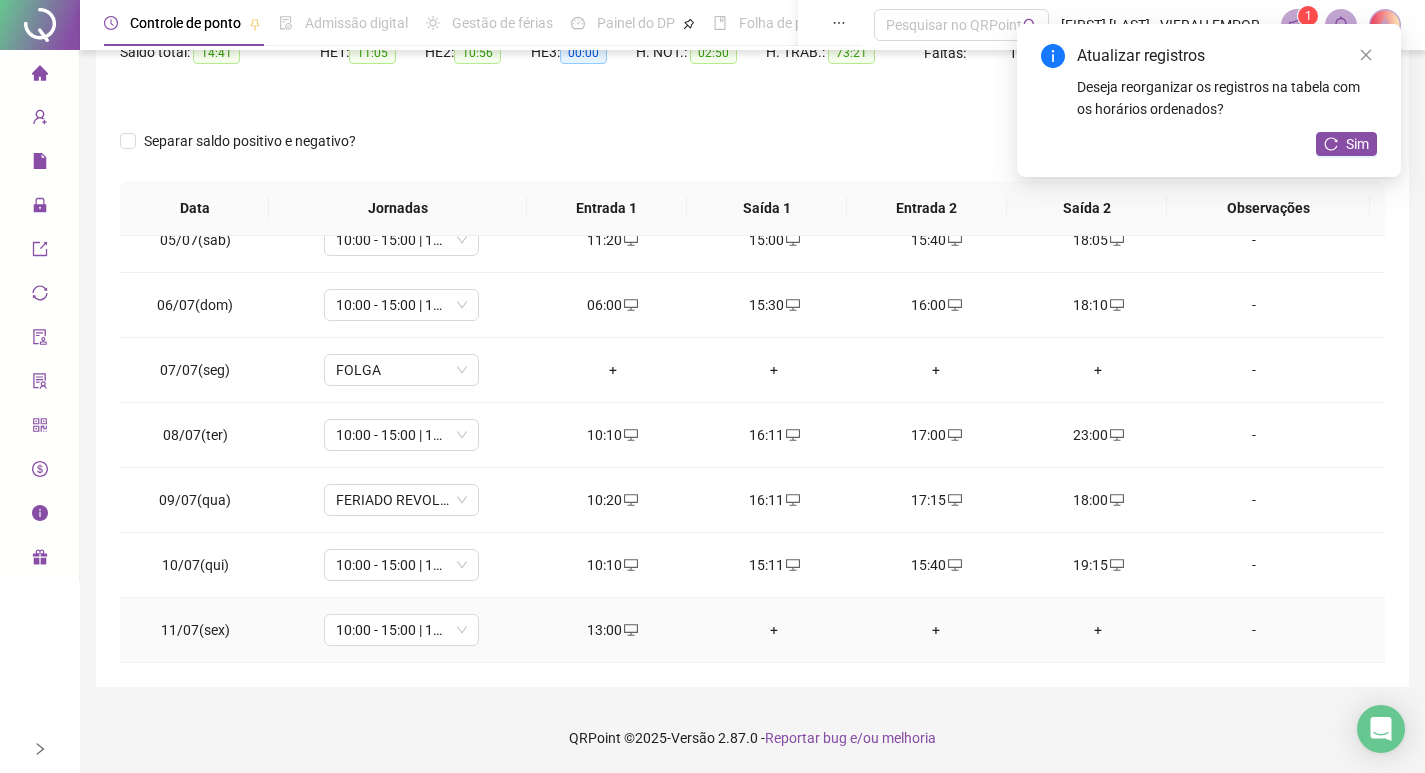 click on "+" at bounding box center (774, 630) 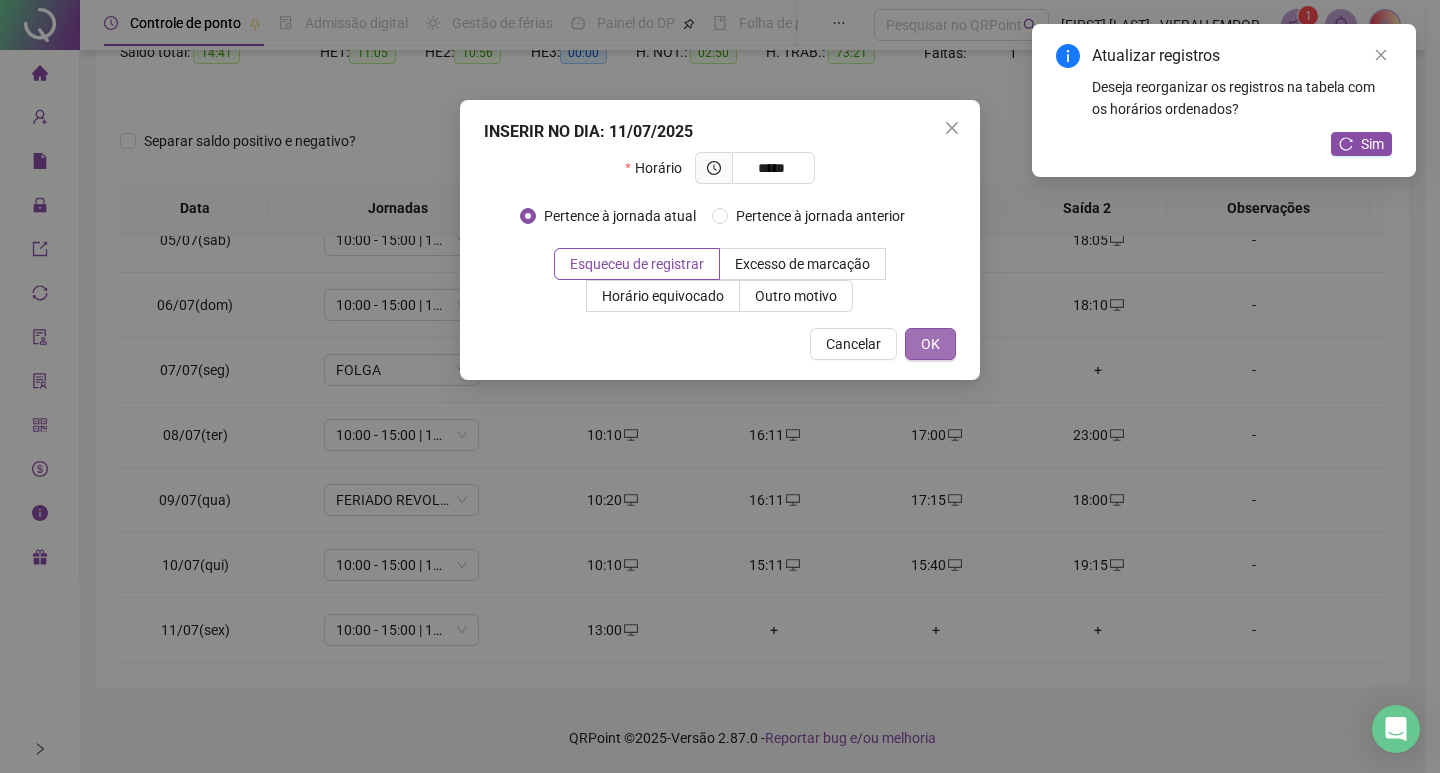 type on "*****" 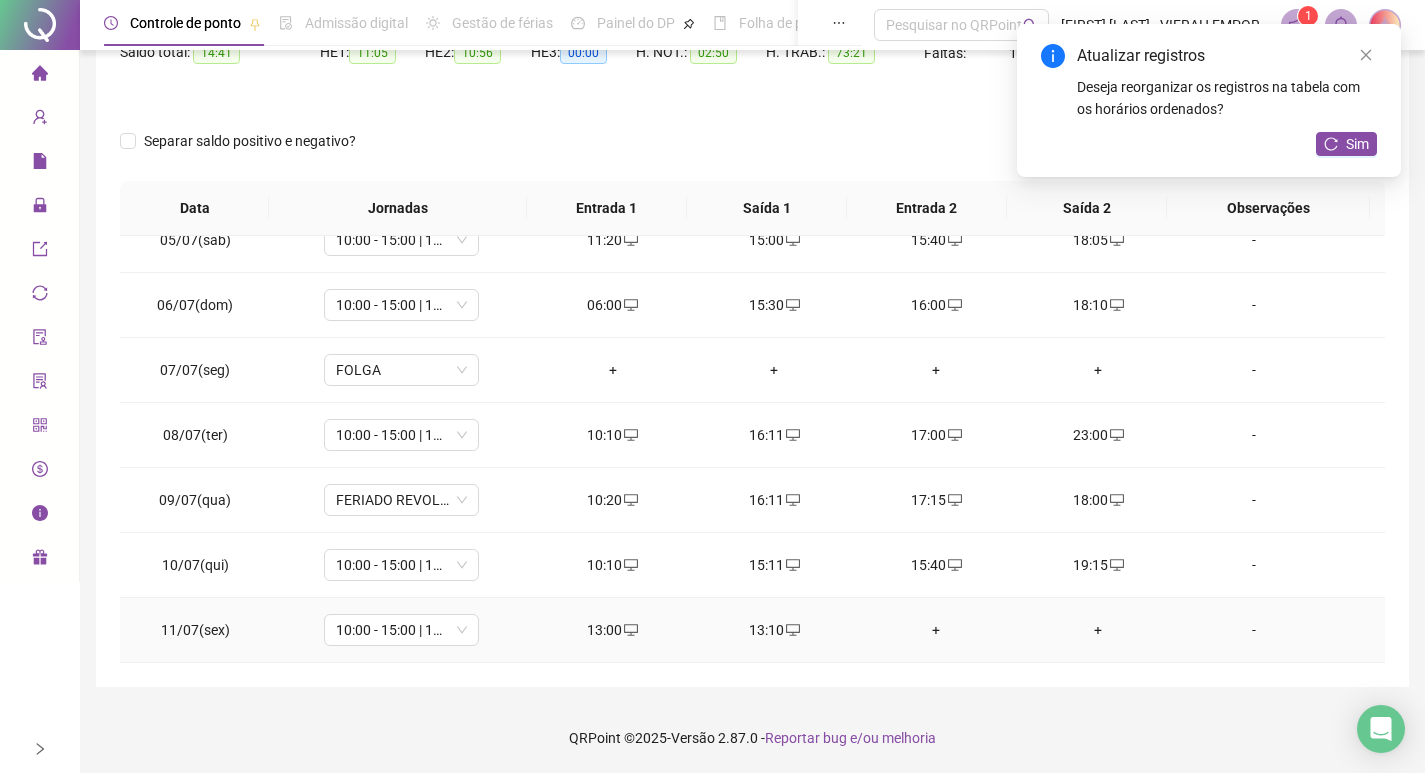 click on "+" at bounding box center [936, 630] 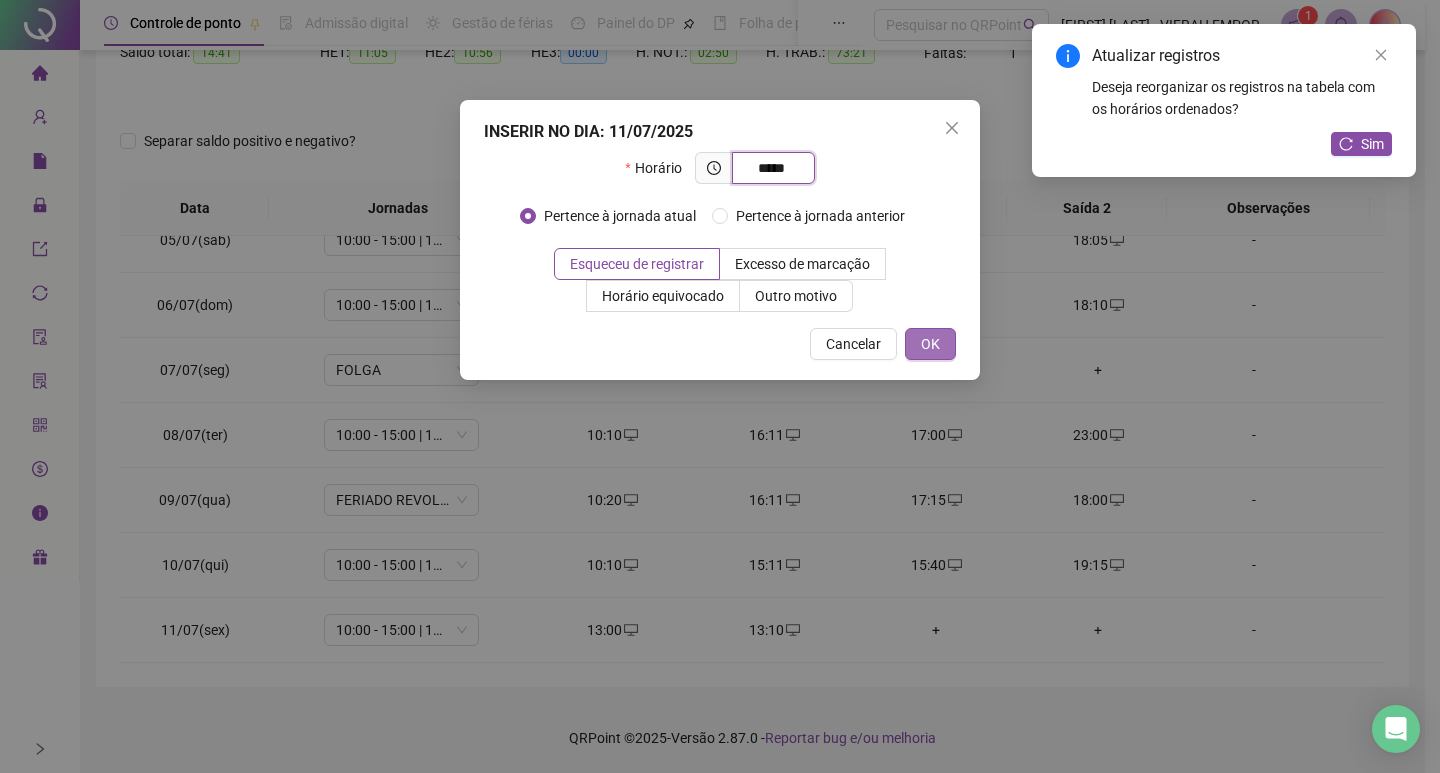 type on "*****" 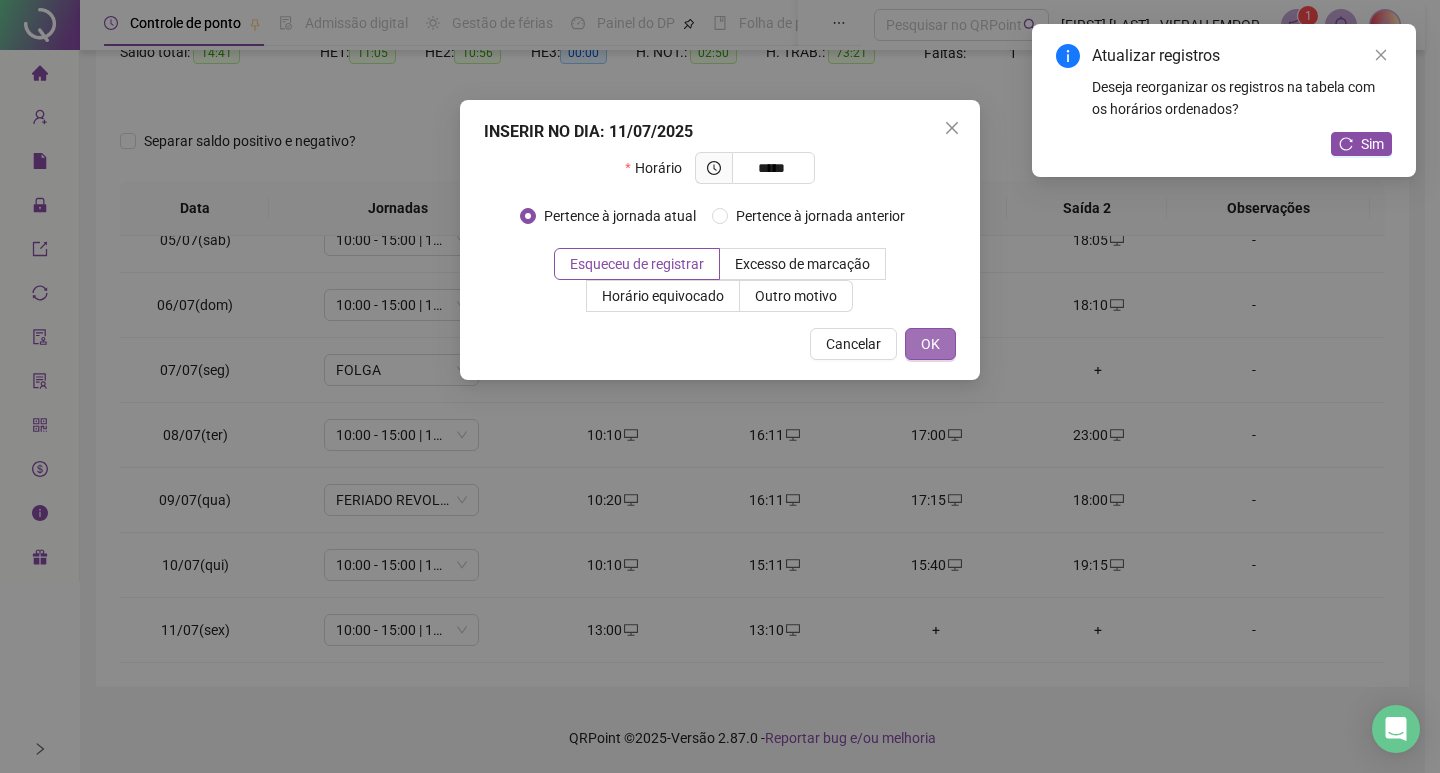 click on "OK" at bounding box center (930, 344) 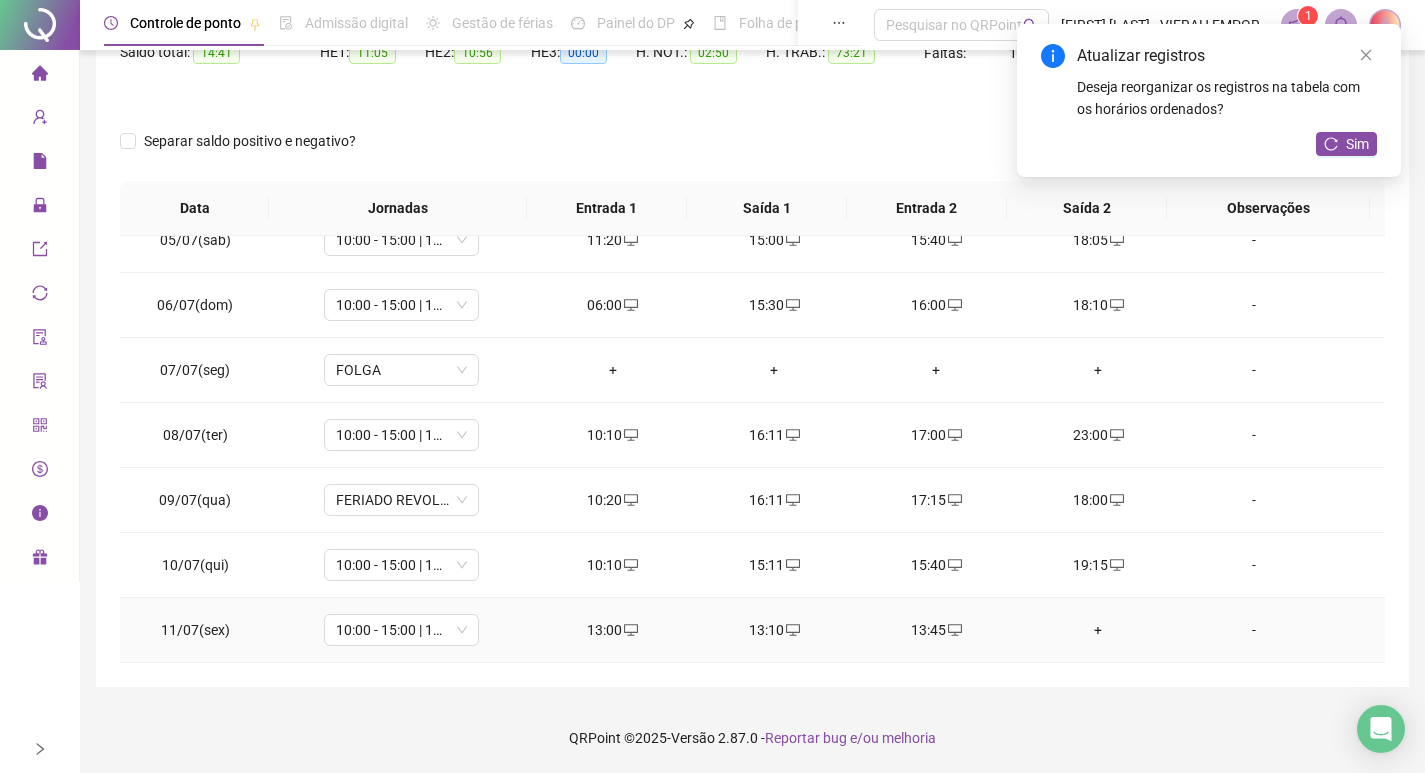 click on "+" at bounding box center (1098, 630) 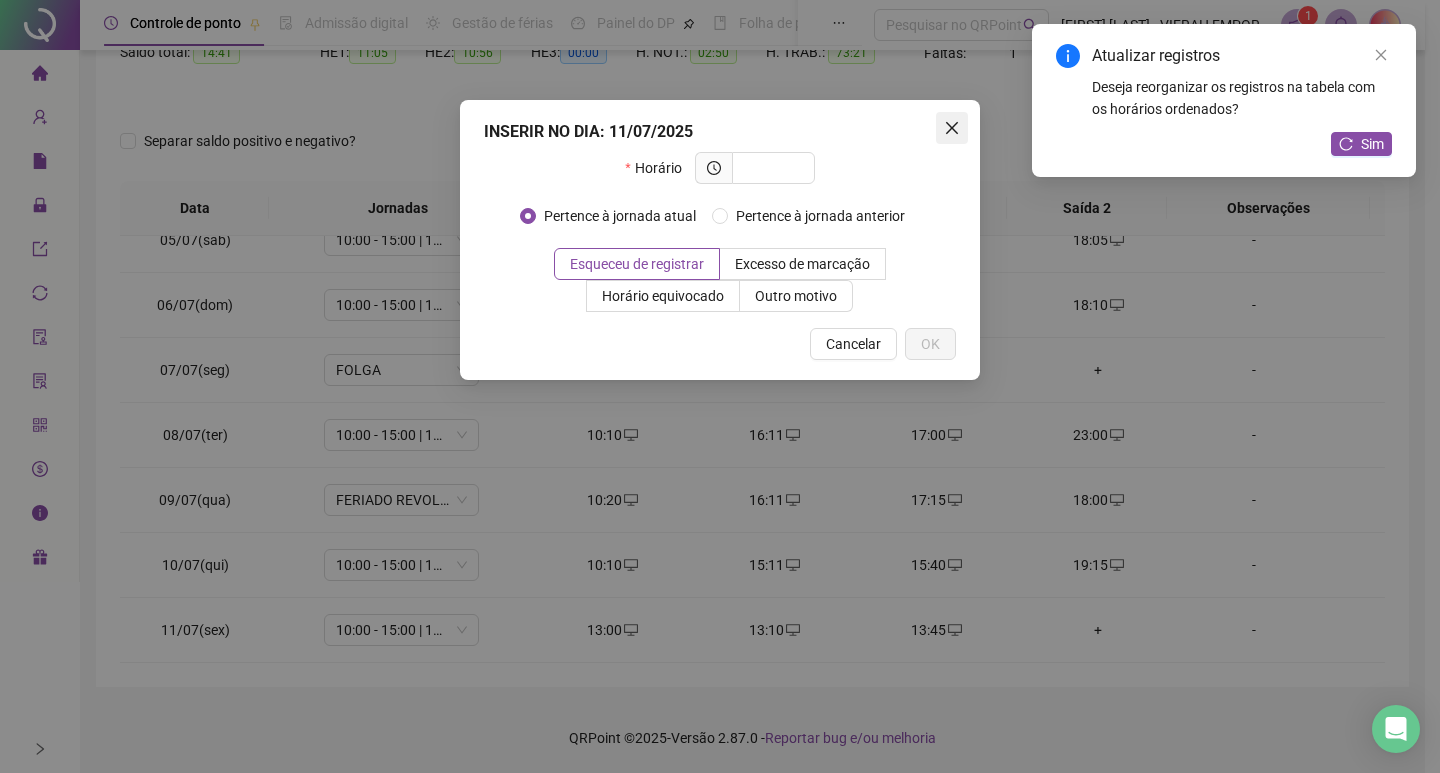 click 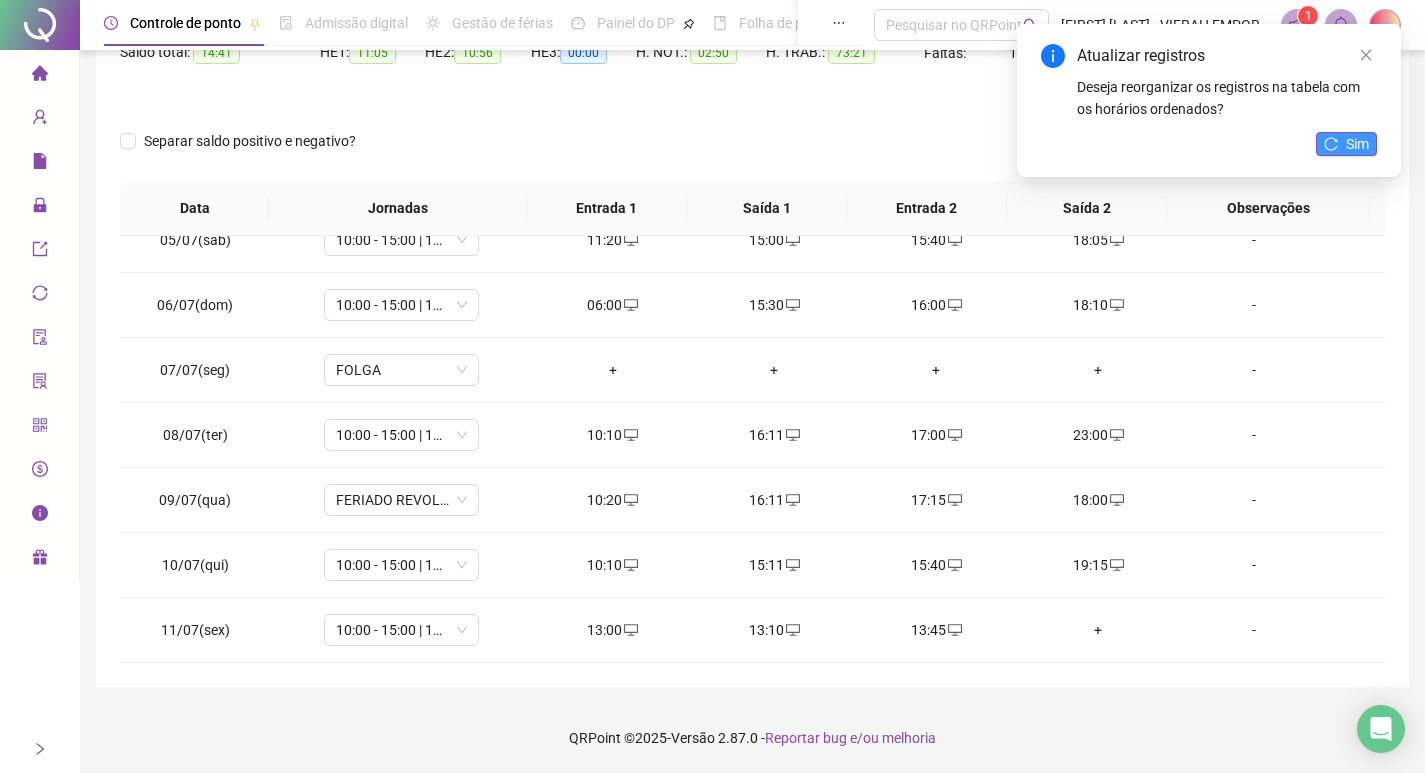 click on "Sim" at bounding box center (1357, 144) 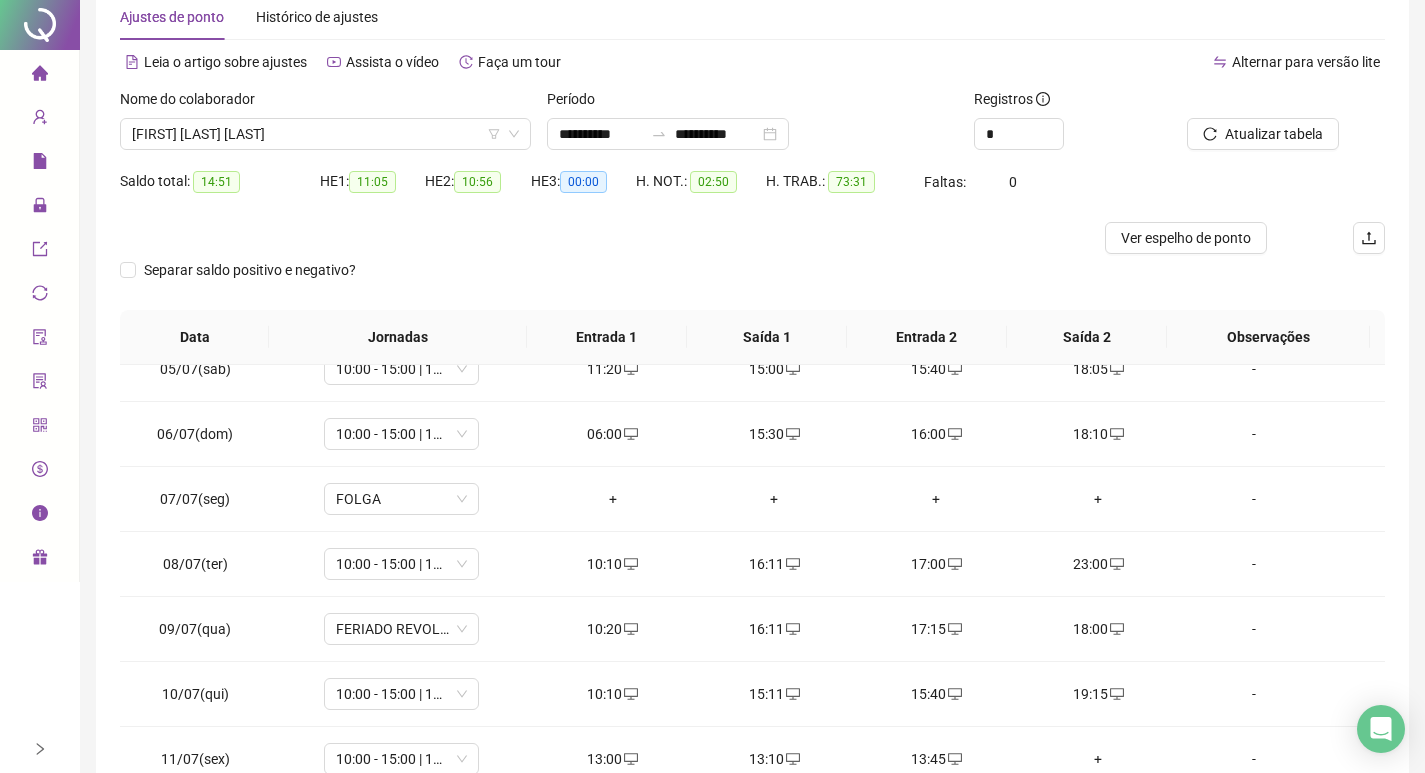 scroll, scrollTop: 225, scrollLeft: 0, axis: vertical 